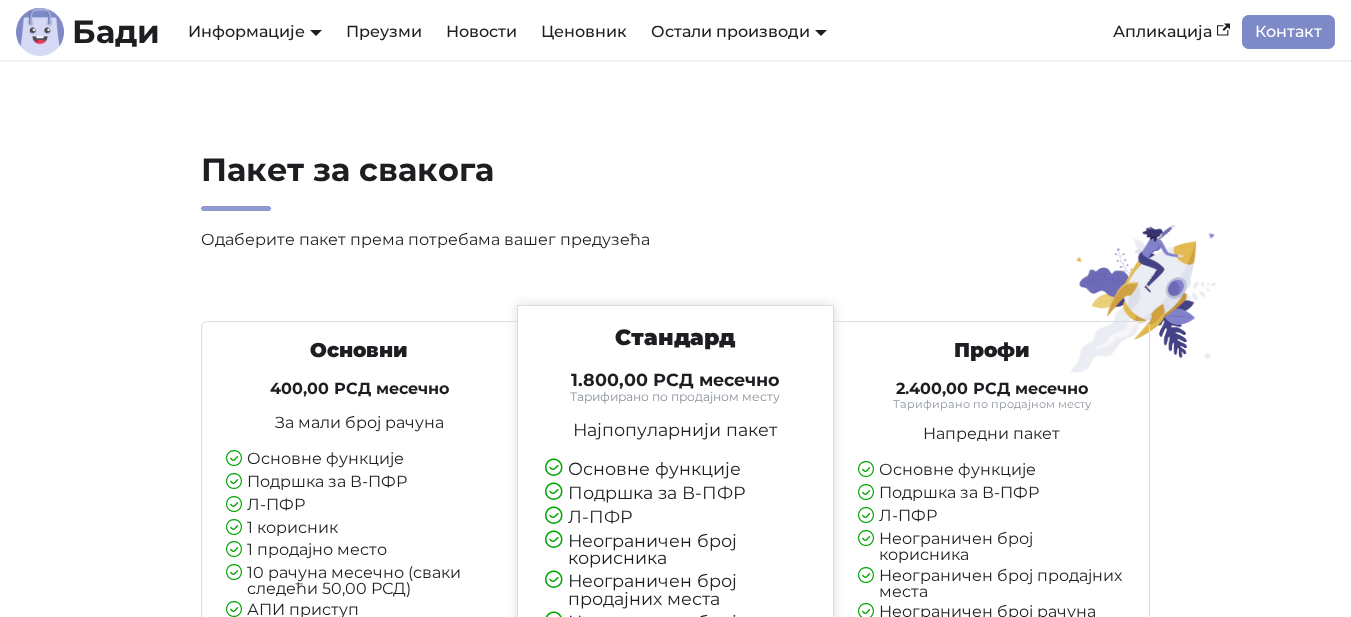 scroll, scrollTop: 4382, scrollLeft: 0, axis: vertical 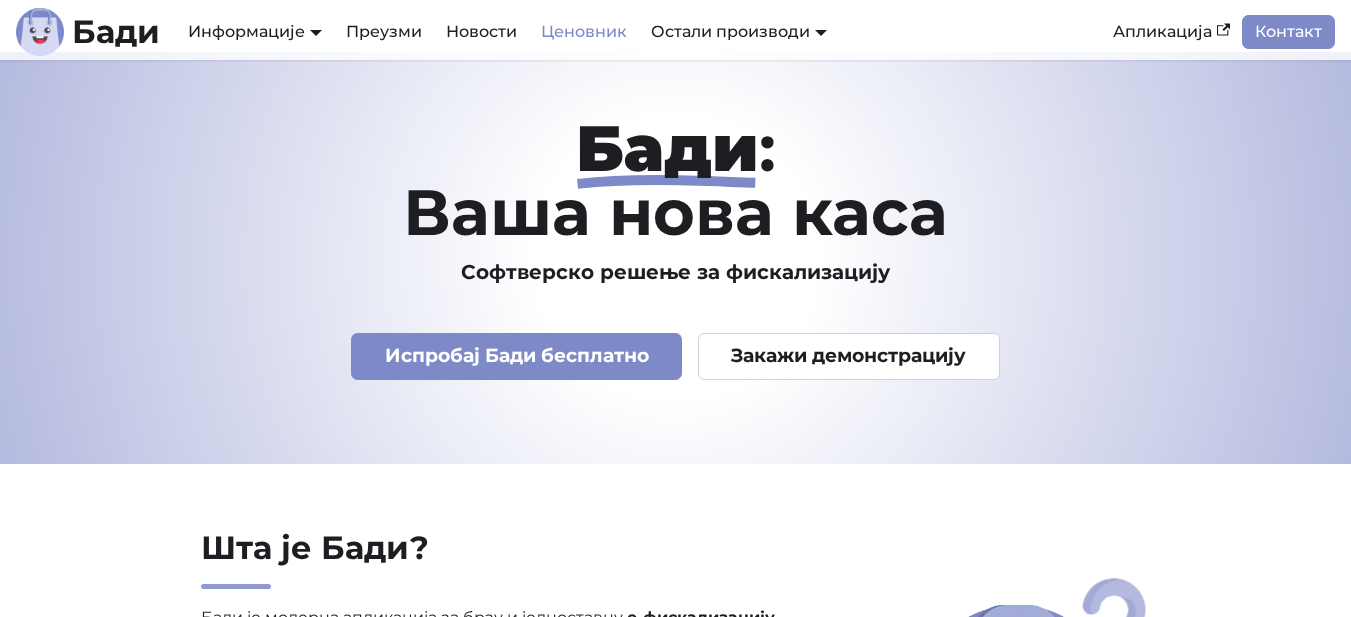 click on "Ценовник" at bounding box center (584, 32) 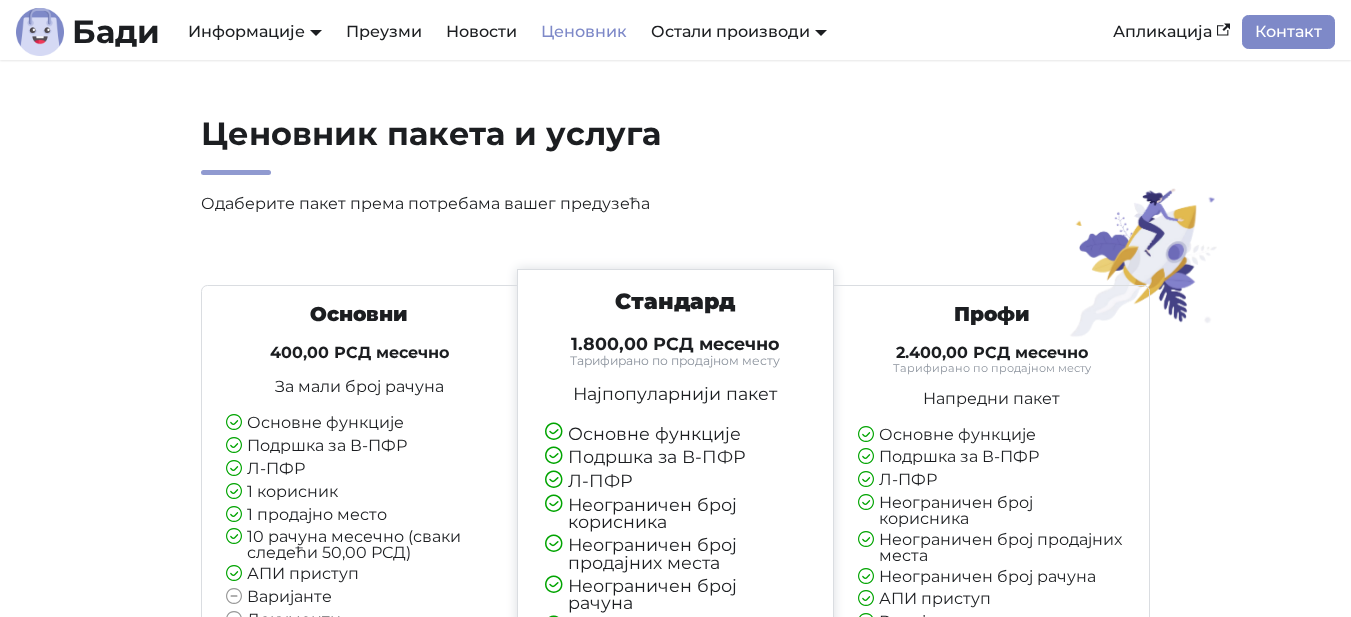 scroll, scrollTop: 0, scrollLeft: 0, axis: both 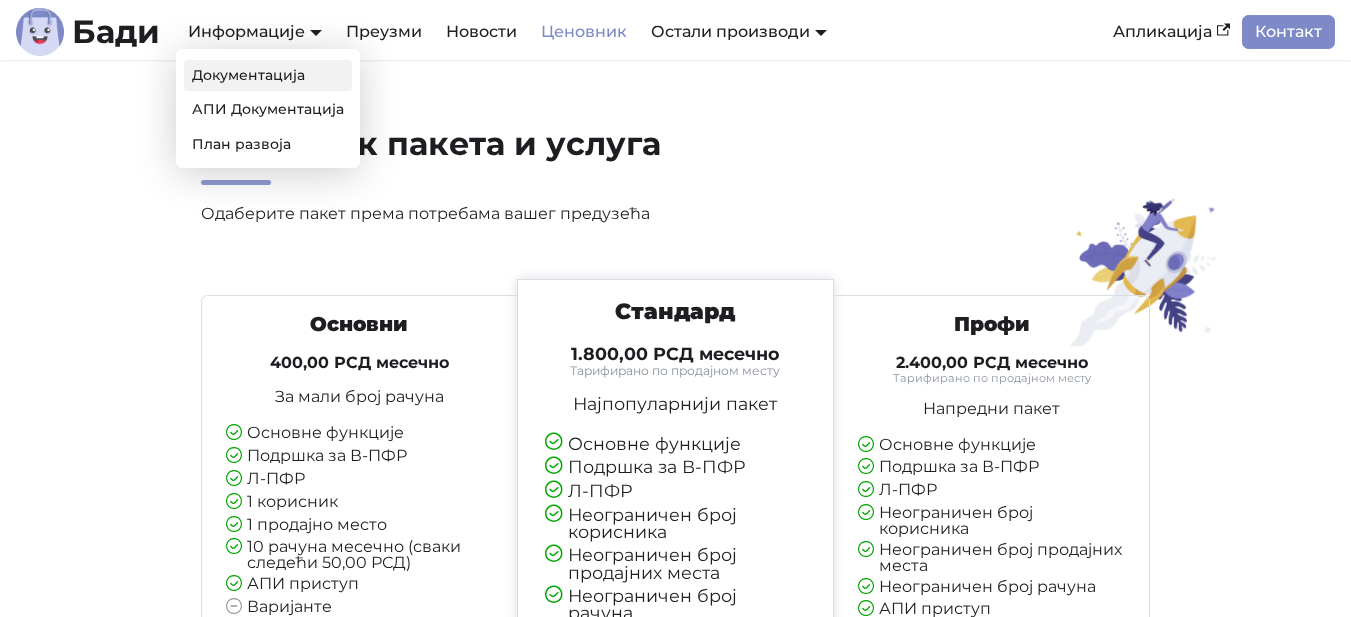 click on "Документација" at bounding box center (268, 75) 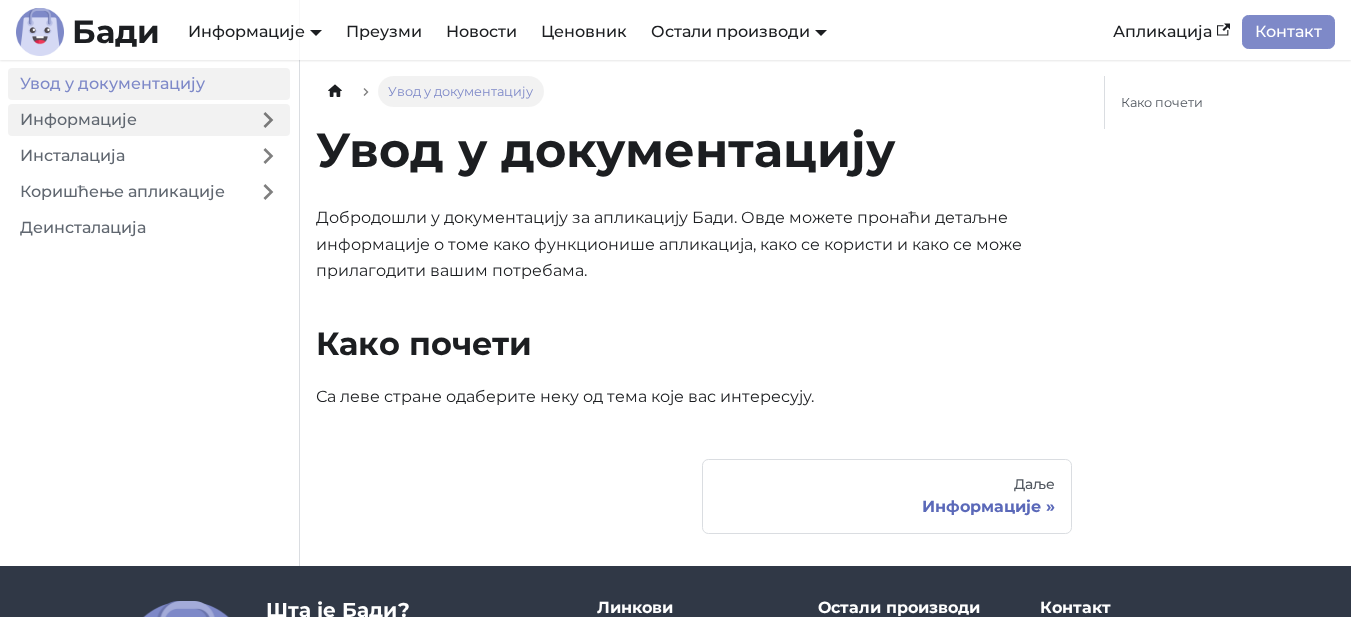 click on "Информације" at bounding box center [127, 120] 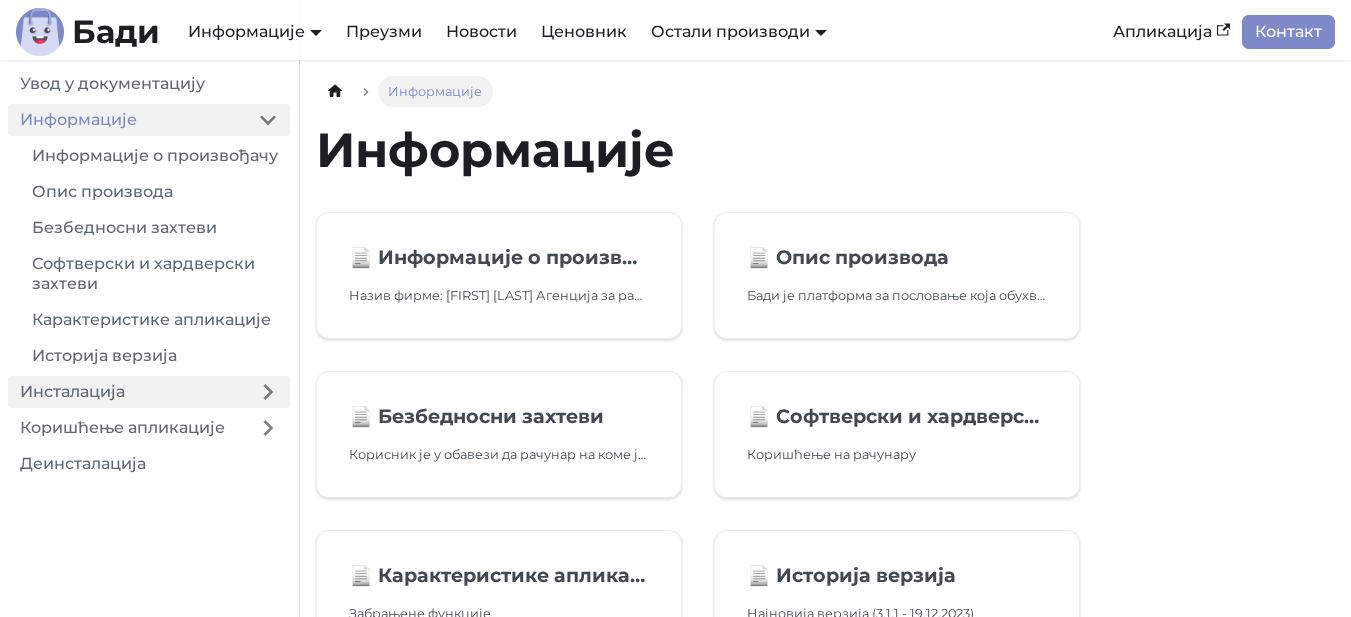 click on "Инсталација" at bounding box center [127, 392] 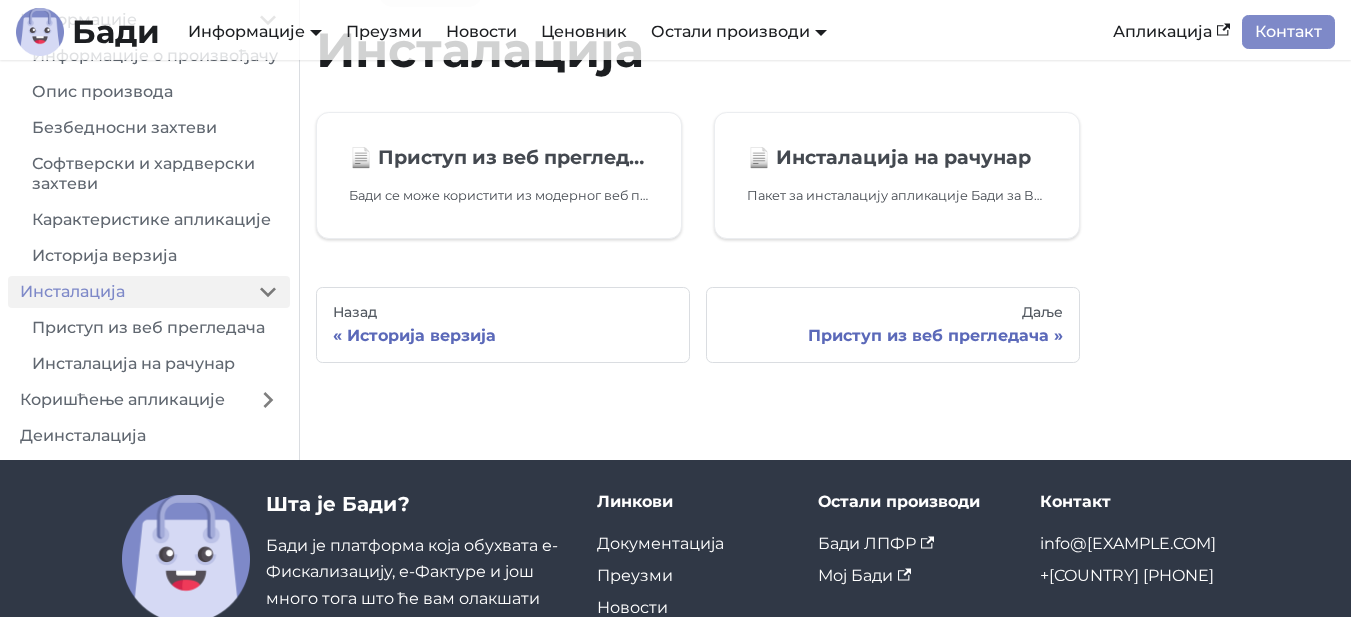 scroll, scrollTop: 121, scrollLeft: 0, axis: vertical 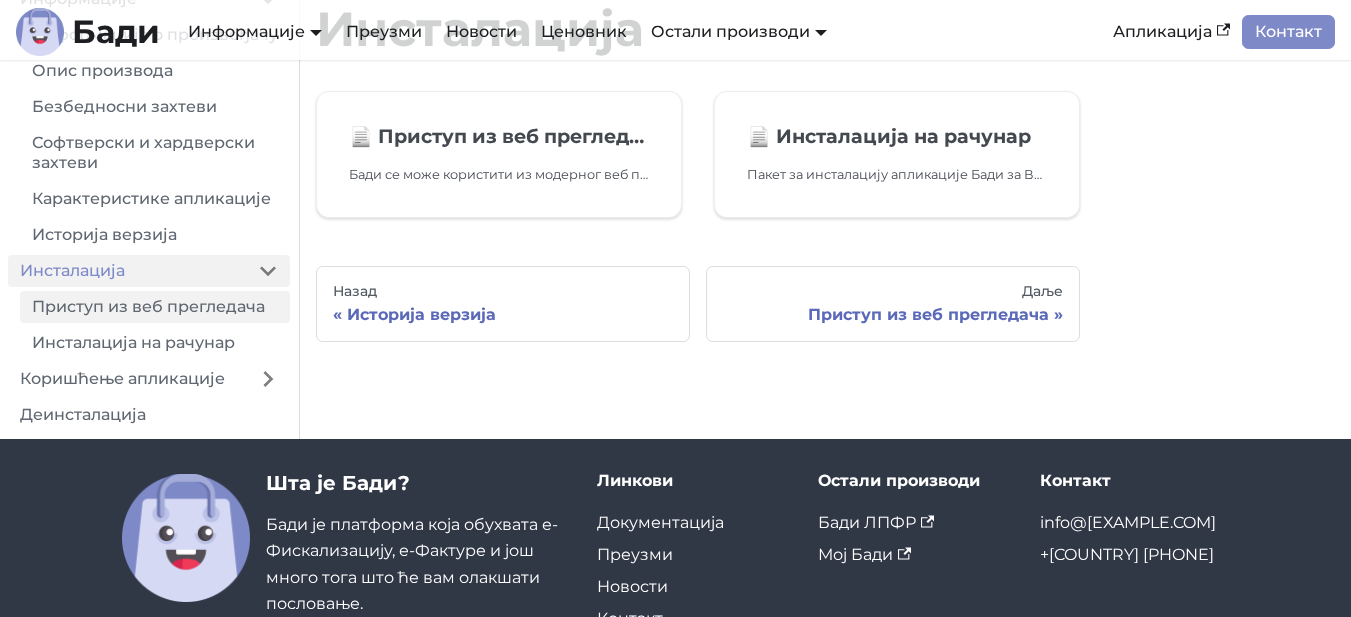 click on "Приступ из веб прегледача" at bounding box center [155, 307] 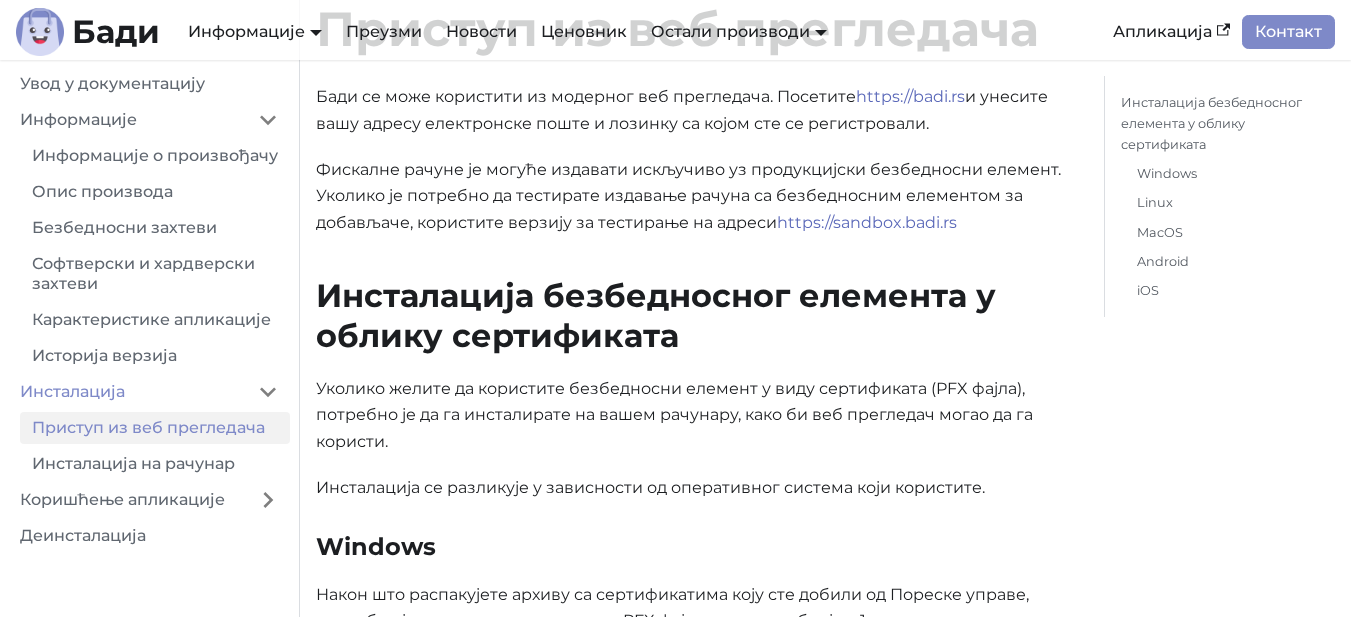 scroll, scrollTop: 0, scrollLeft: 0, axis: both 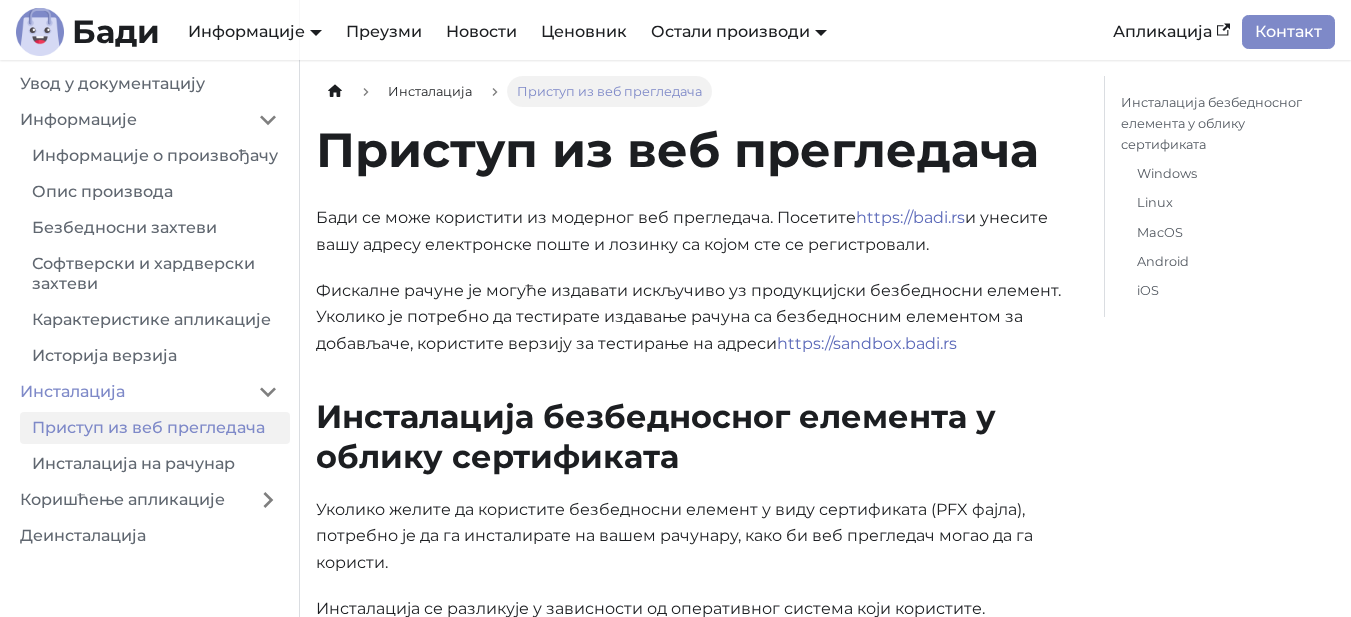 click on "Карактеристике апликације" at bounding box center (155, 320) 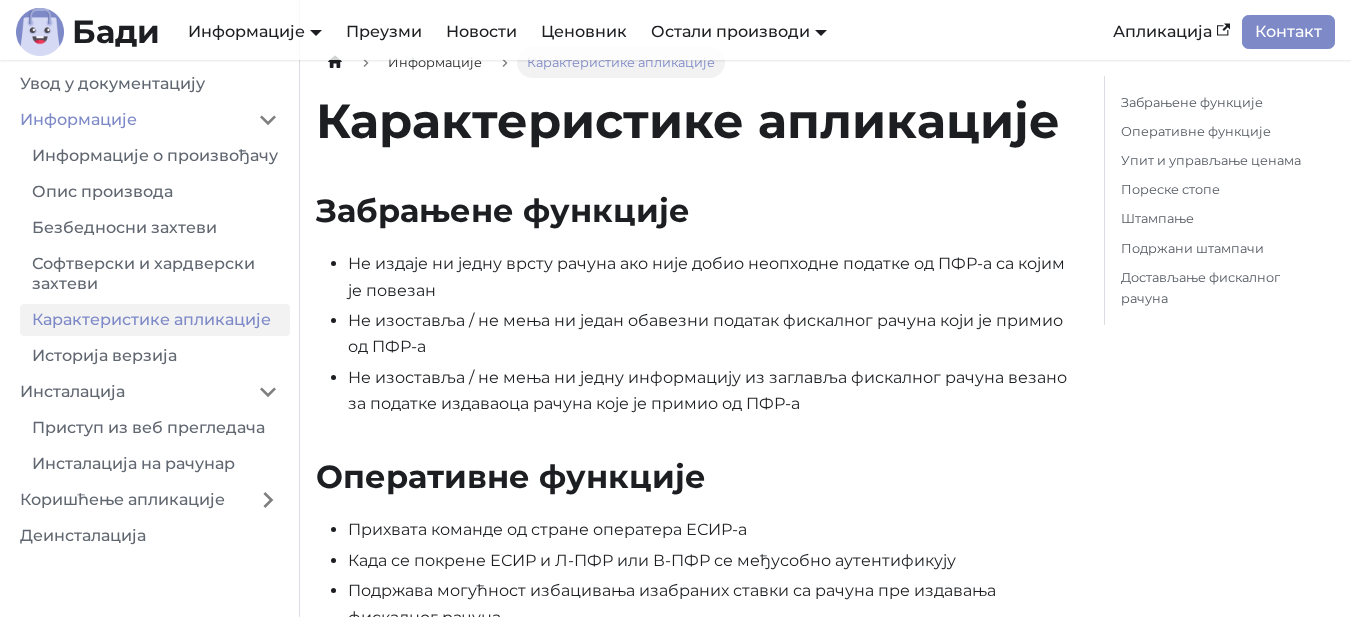 scroll, scrollTop: 0, scrollLeft: 0, axis: both 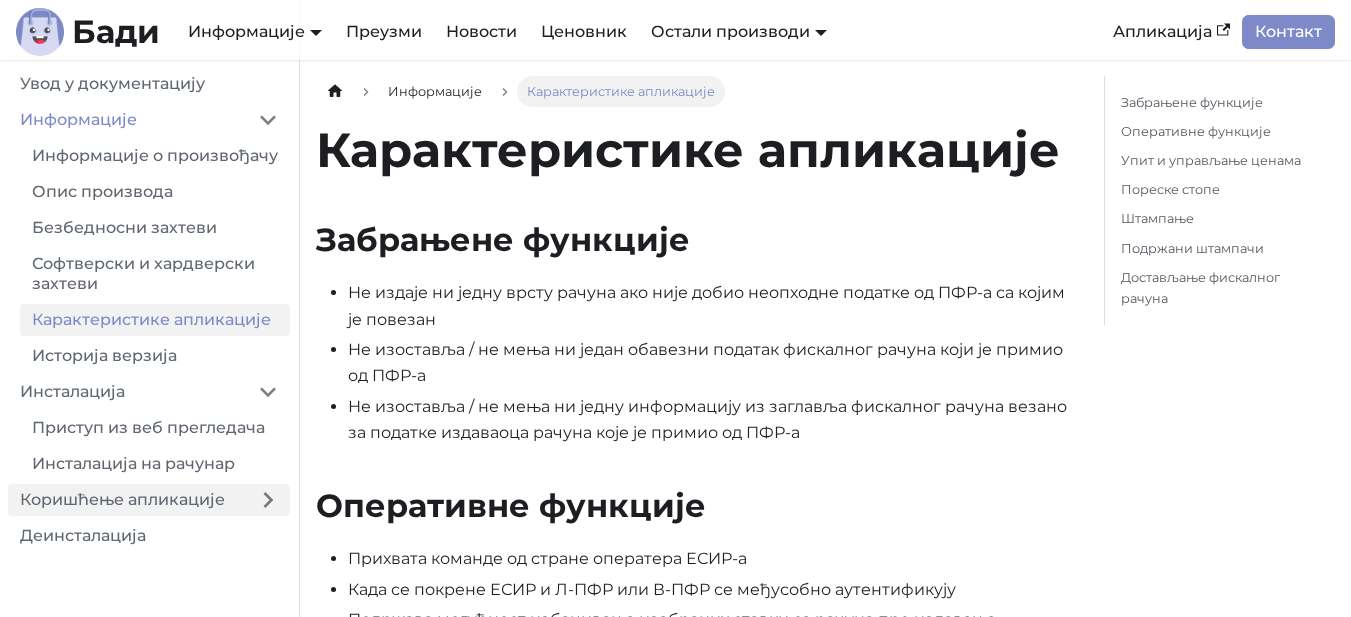 click on "Коришћење апликације" at bounding box center [127, 500] 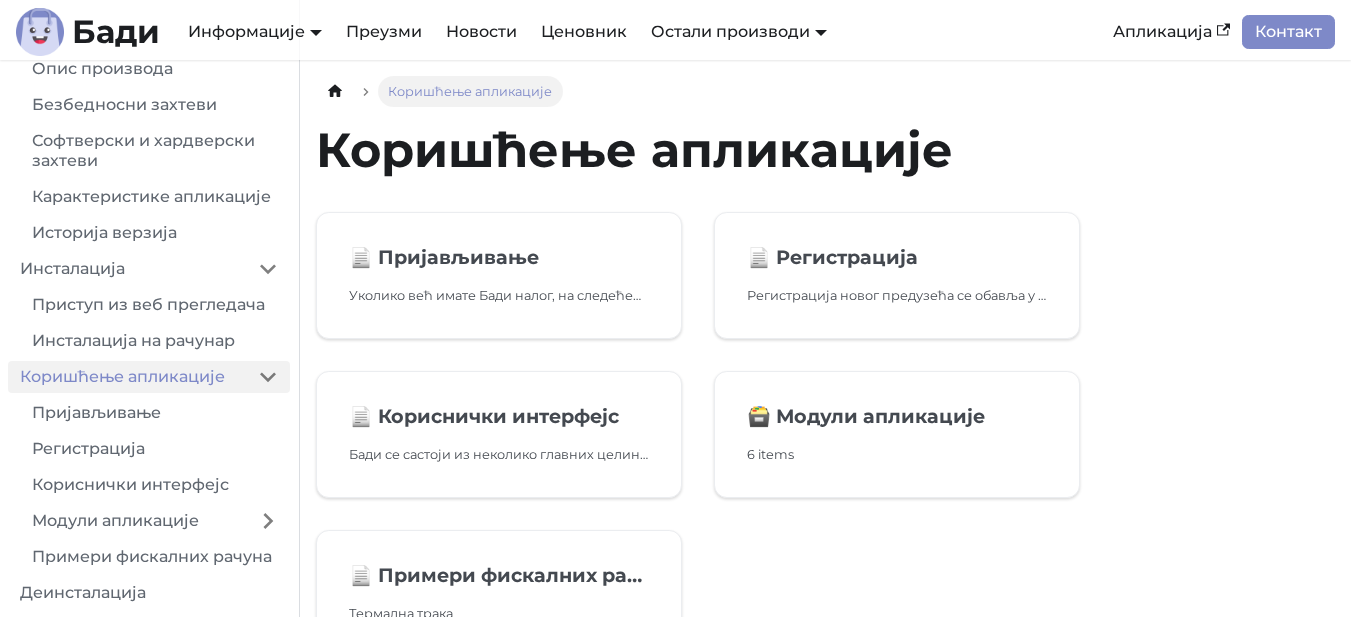 scroll, scrollTop: 143, scrollLeft: 0, axis: vertical 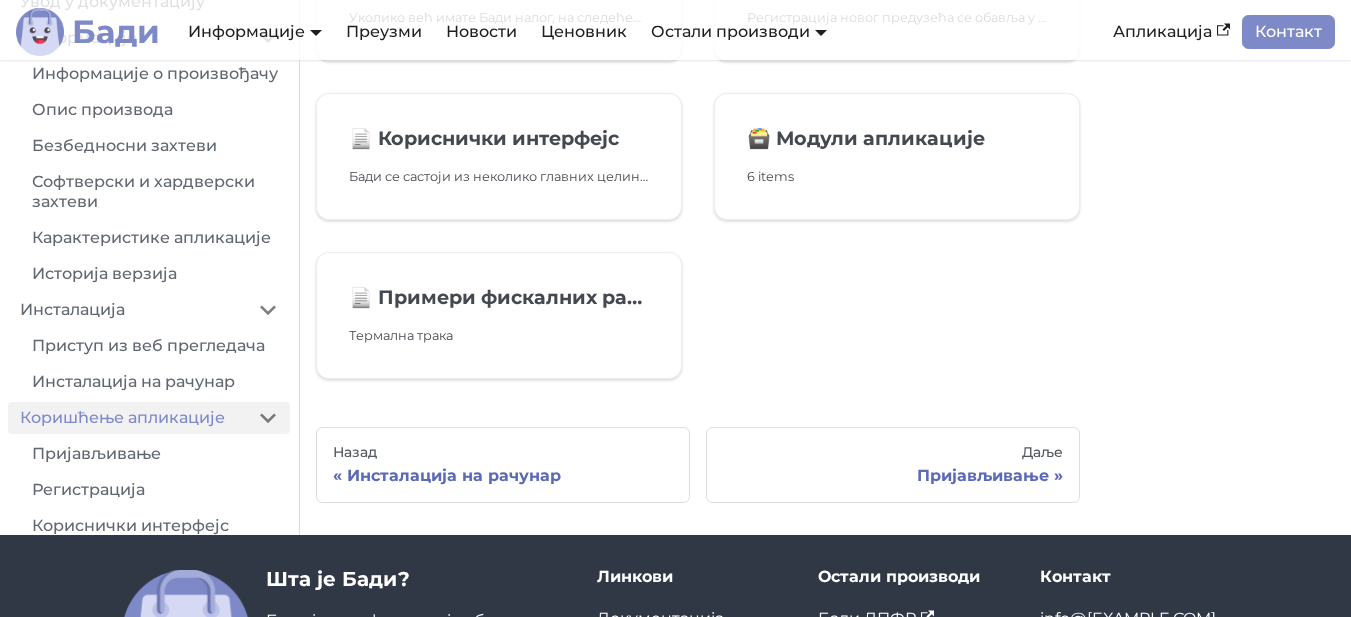 click on "Бади" at bounding box center (116, 32) 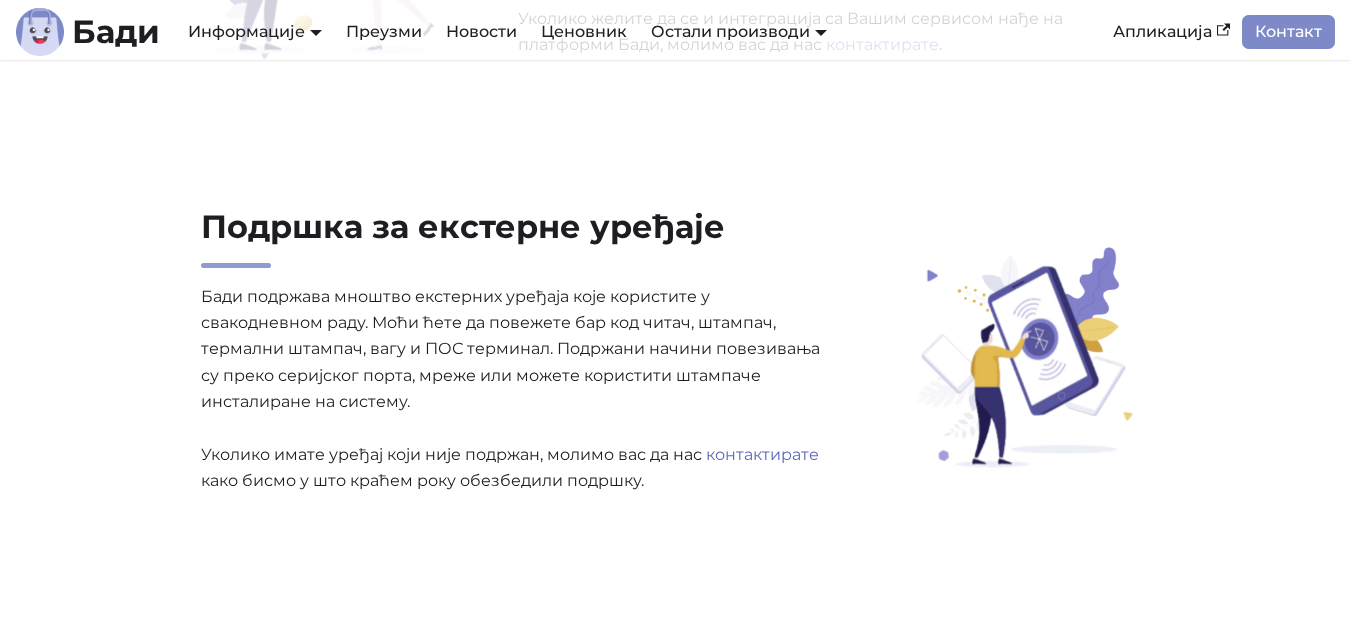 scroll, scrollTop: 3944, scrollLeft: 0, axis: vertical 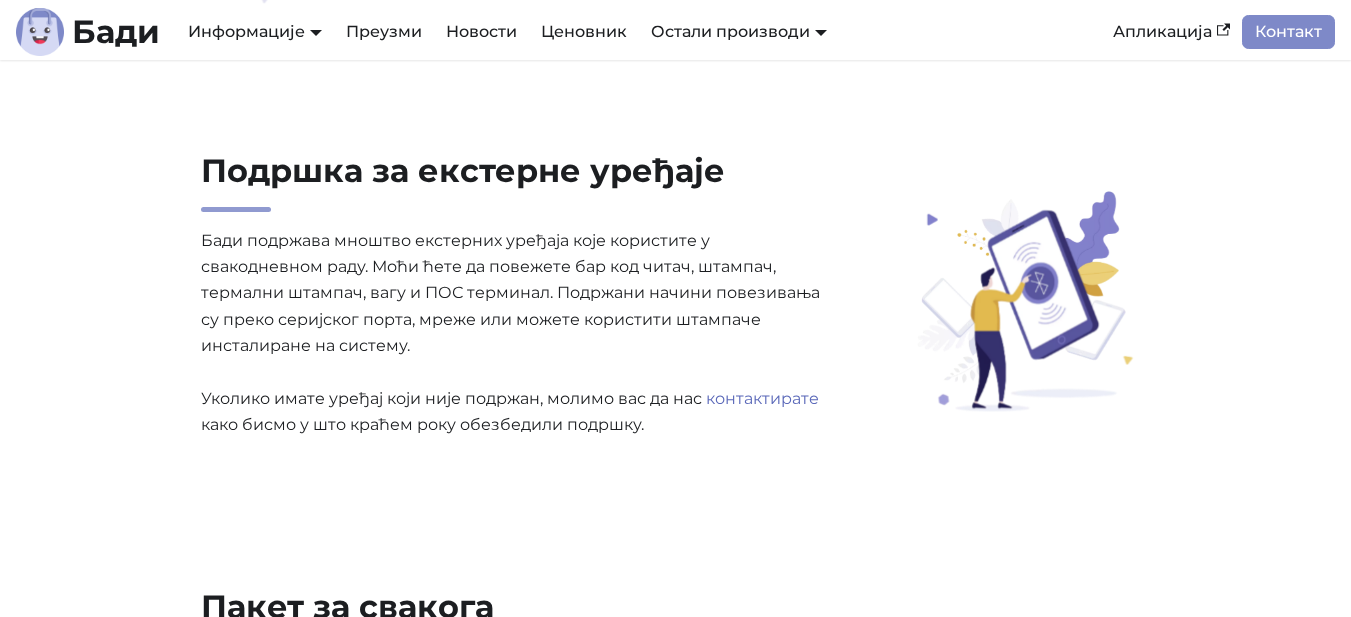 click on "Бади подржава мноштво екстерних уређаја које користите у свакодневном раду. Моћи ћете да повежете бар код читач, штампач, термални штампач, вагу и ПОС терминал. Подржани начини повезивања су преко серијског порта, мреже или можете користити штампаче инсталиране на систему. Уколико имате уређај који није подржан, молимо вас да нас   контактирате   како бисмо у што краћем року обезбедили подршку." at bounding box center [517, 333] 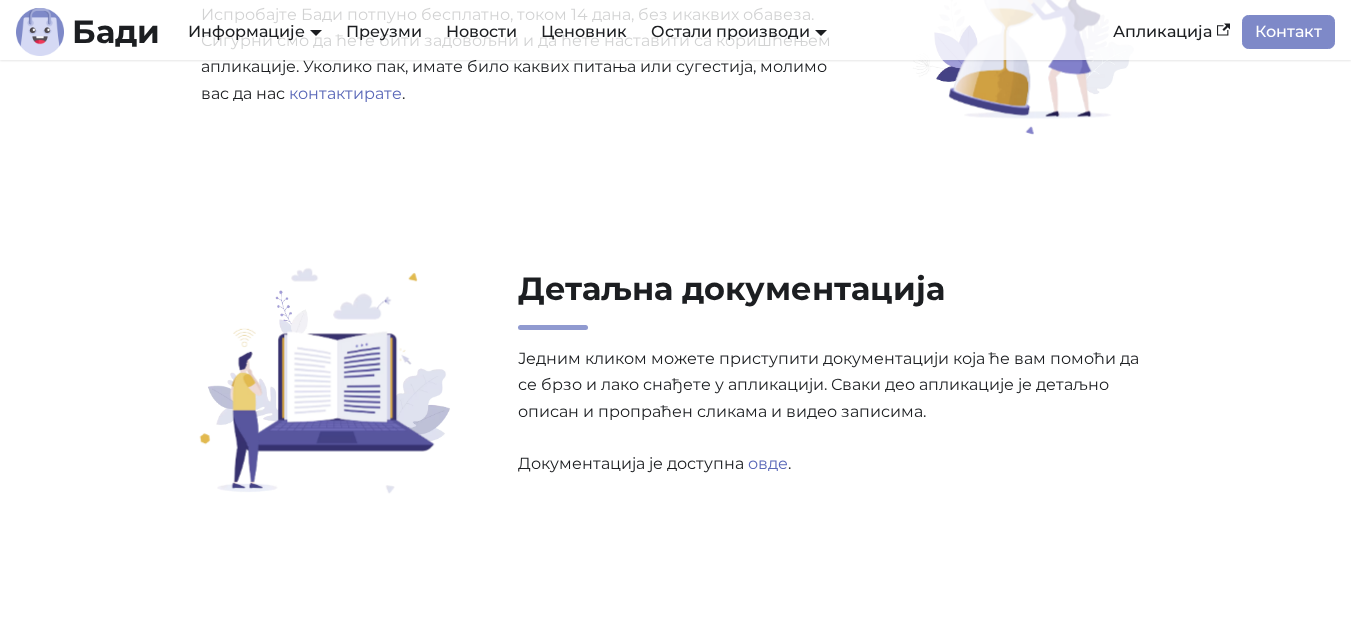 scroll, scrollTop: 6098, scrollLeft: 0, axis: vertical 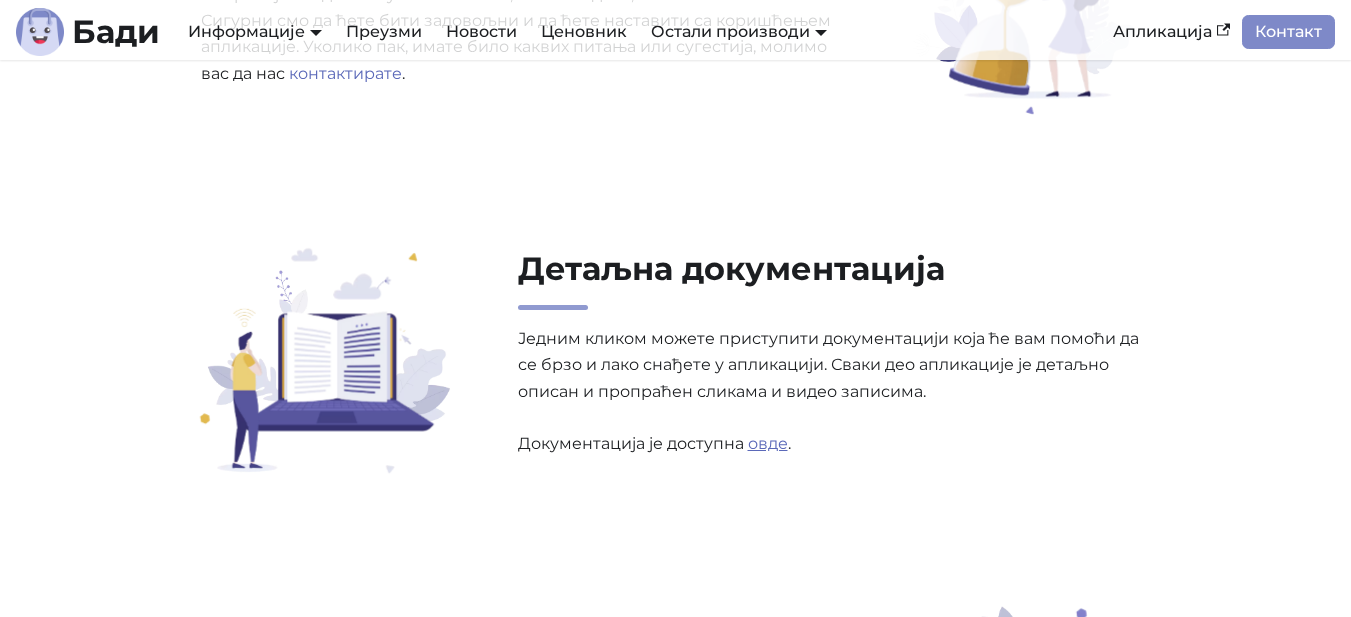 click on "овде" at bounding box center [768, 443] 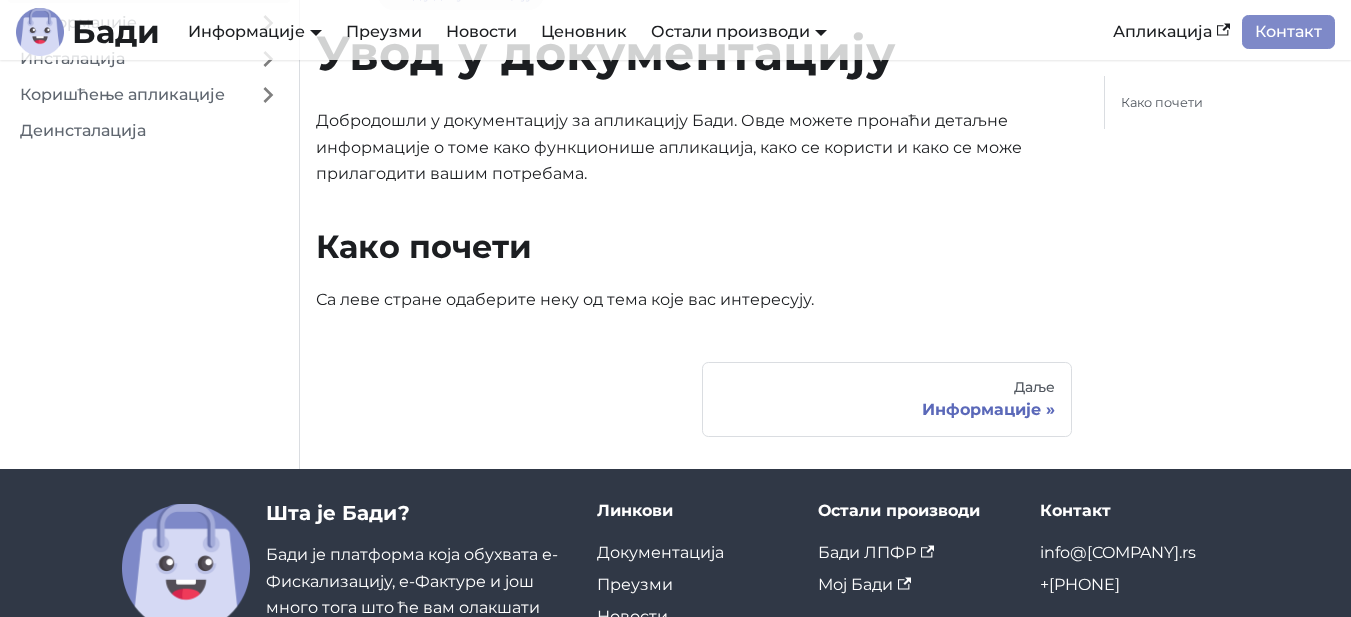 scroll, scrollTop: 95, scrollLeft: 0, axis: vertical 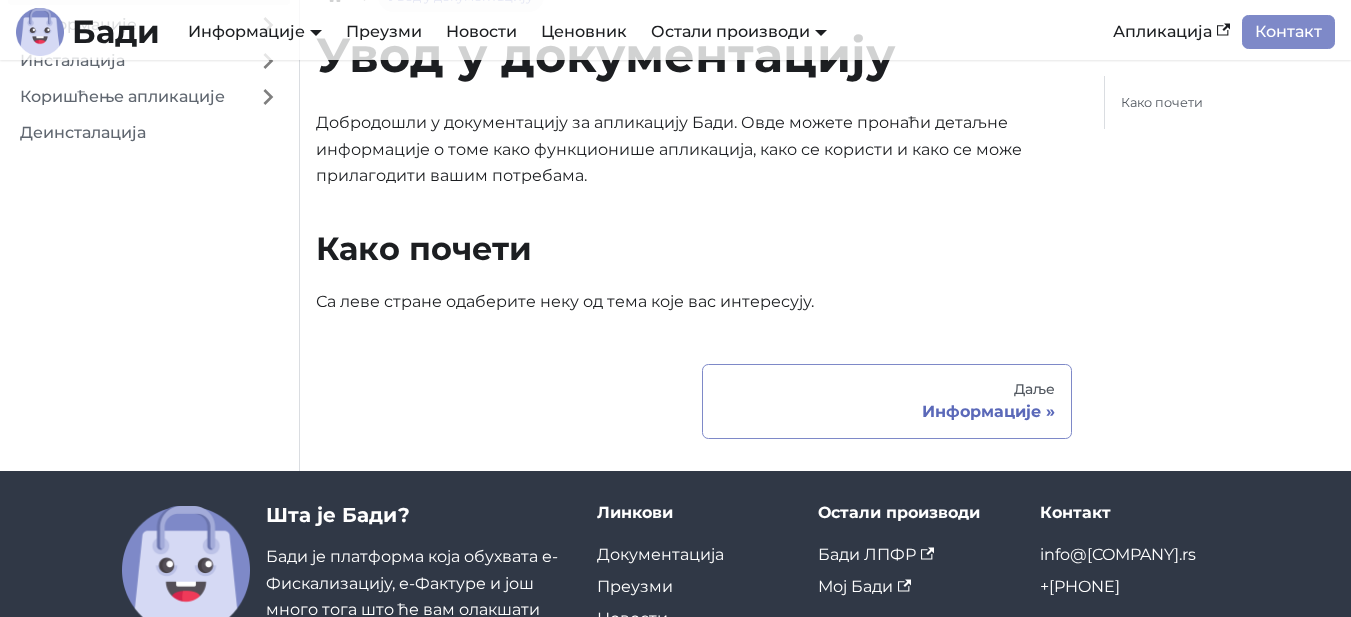 click on "Даље" at bounding box center [887, 390] 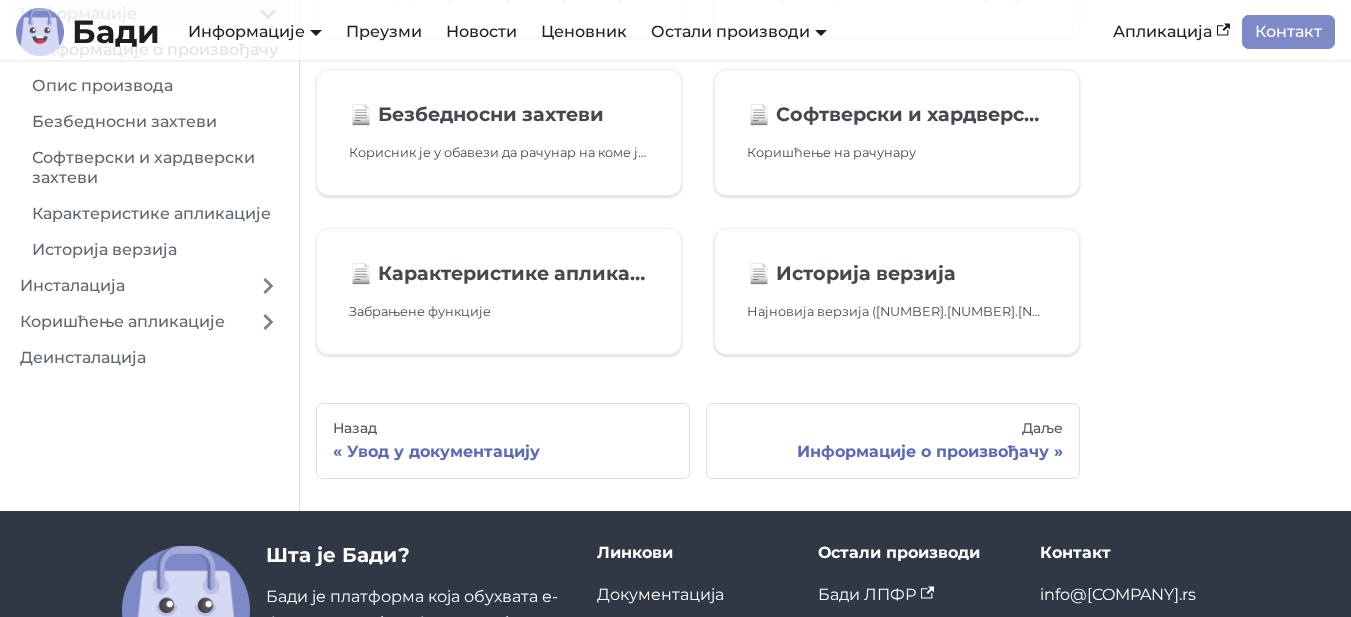 scroll, scrollTop: 303, scrollLeft: 0, axis: vertical 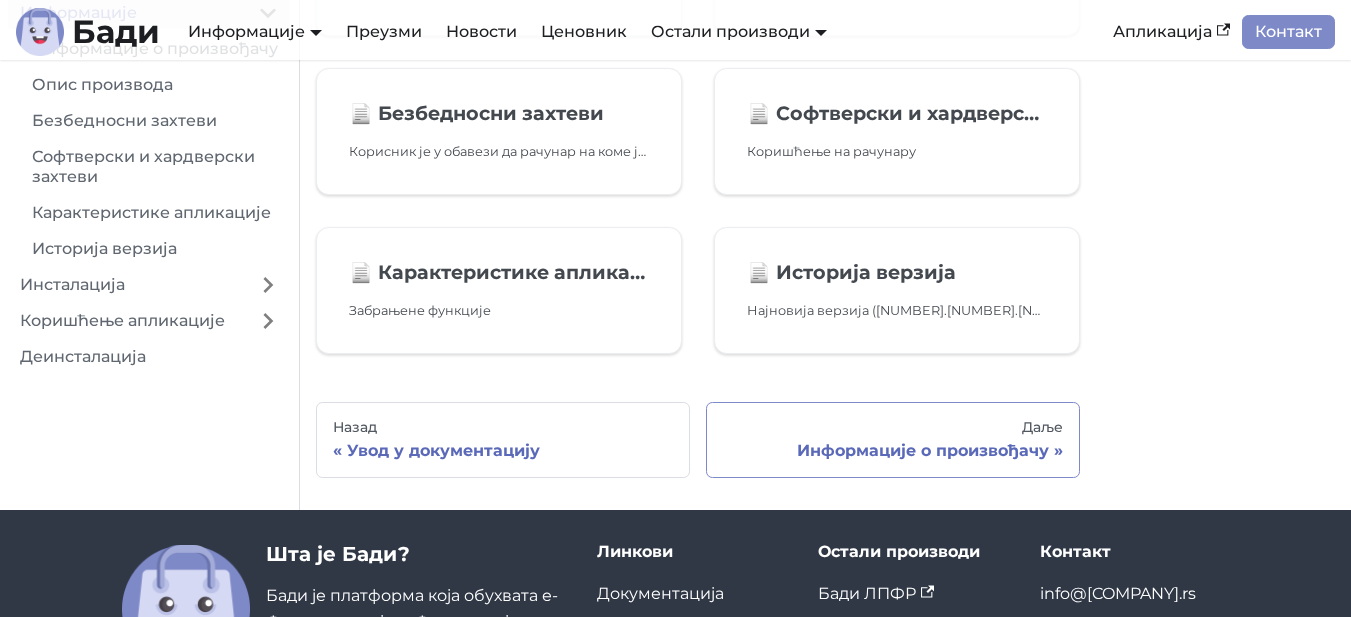 click on "Информације о произвођачу" at bounding box center (893, 451) 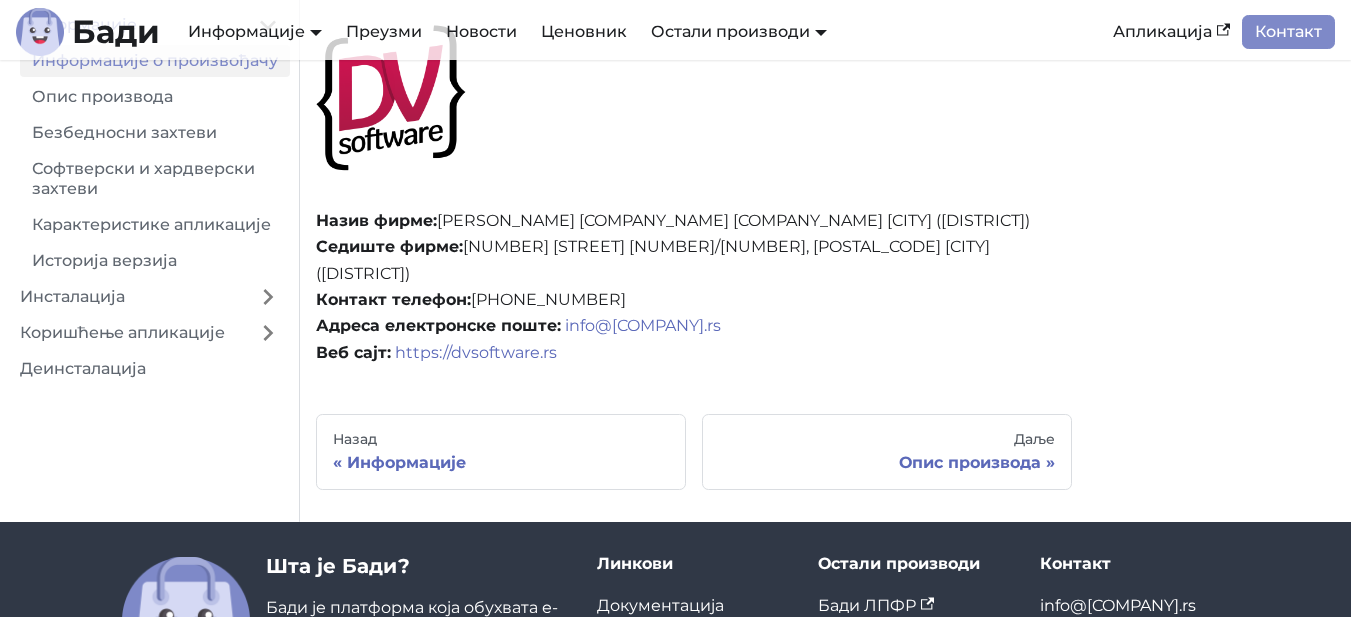 scroll, scrollTop: 274, scrollLeft: 0, axis: vertical 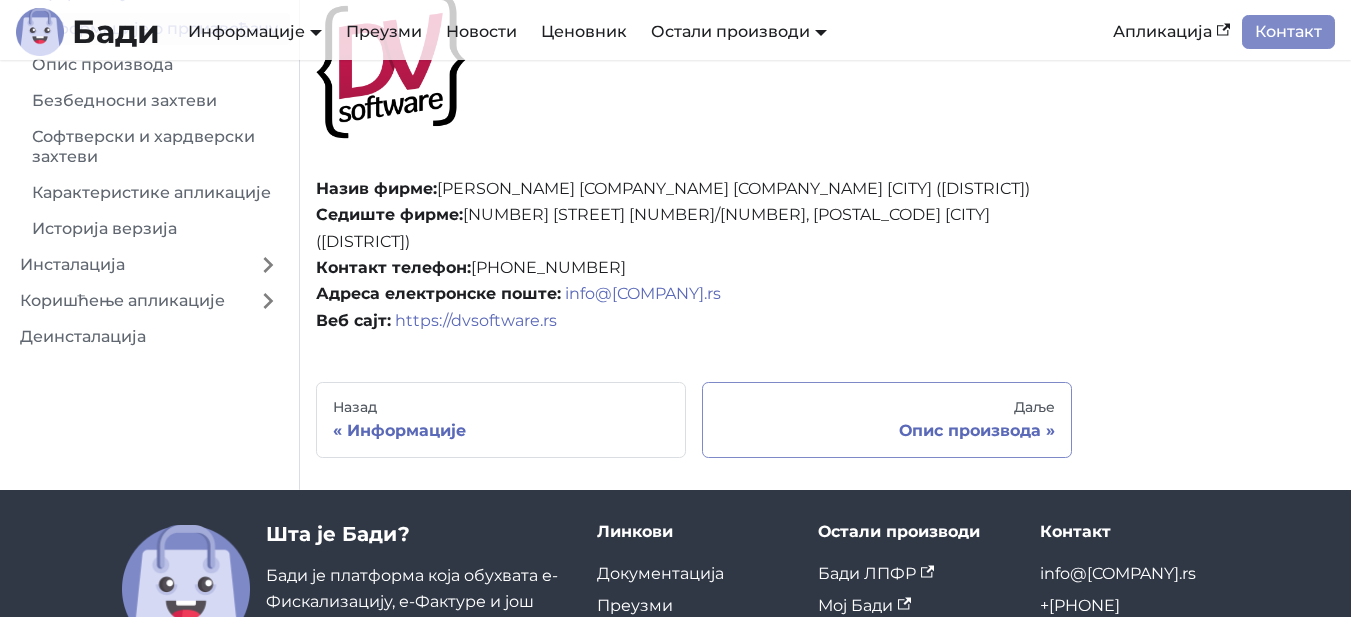 click on "Опис производа" at bounding box center [887, 431] 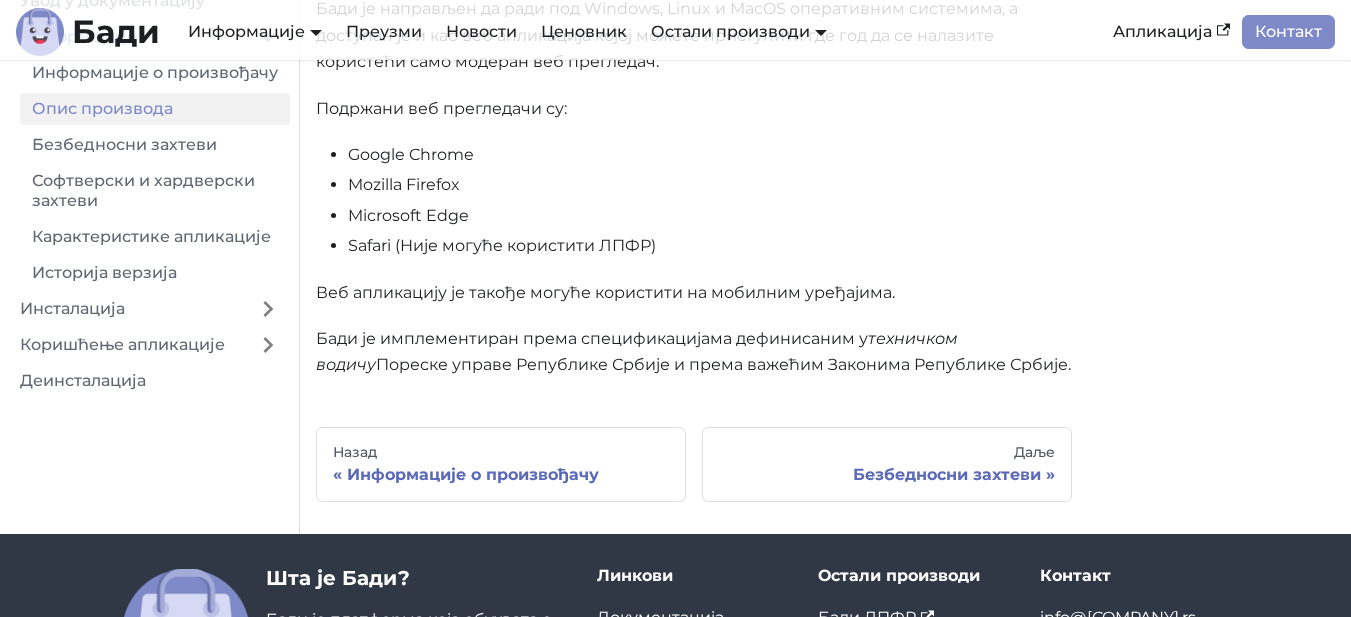 scroll, scrollTop: 548, scrollLeft: 0, axis: vertical 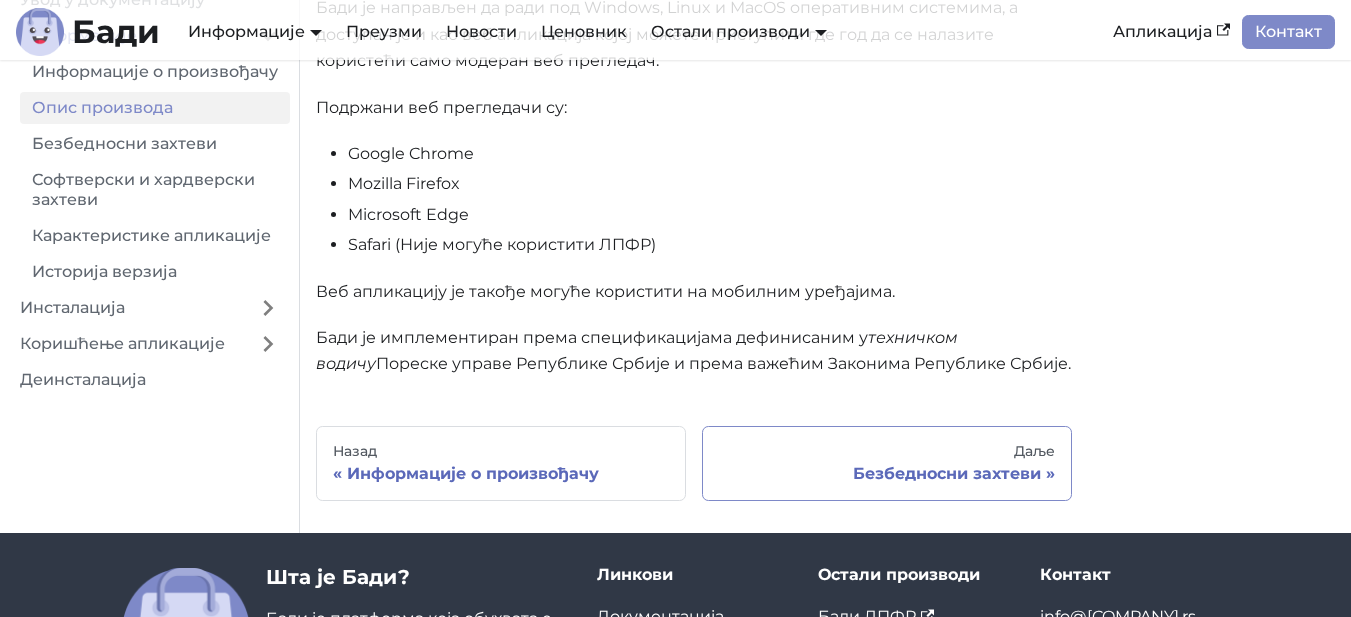 click on "Даље" at bounding box center (887, 452) 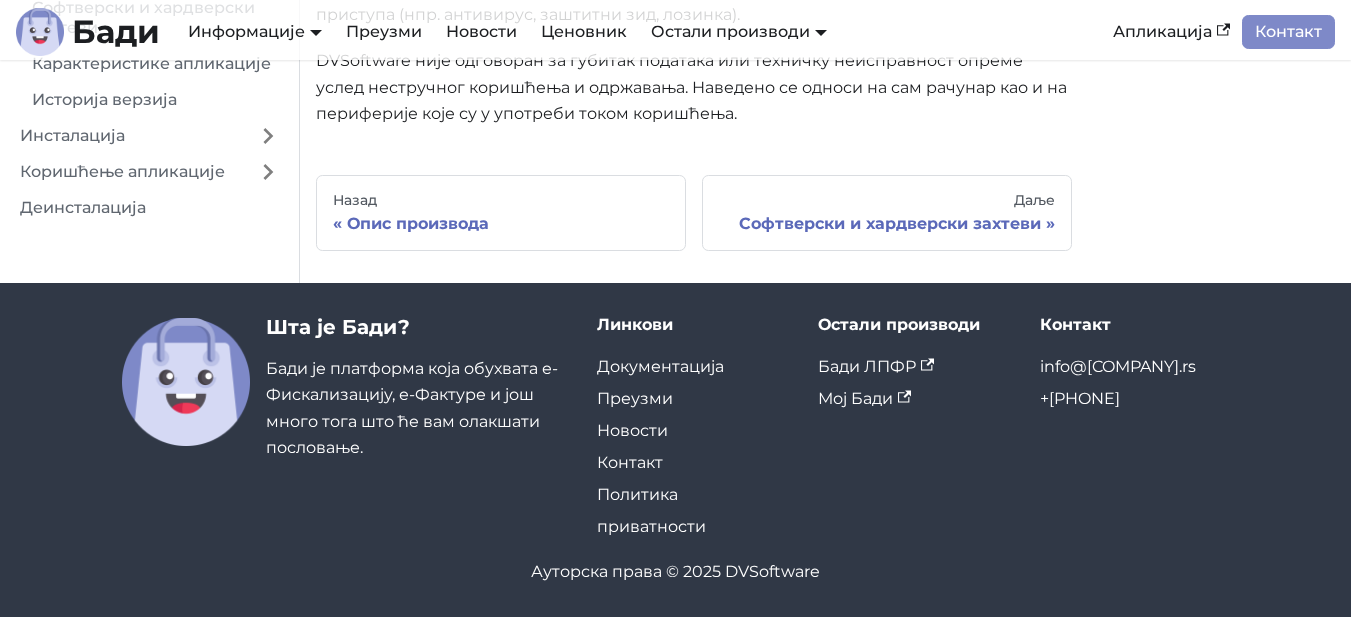scroll, scrollTop: 0, scrollLeft: 0, axis: both 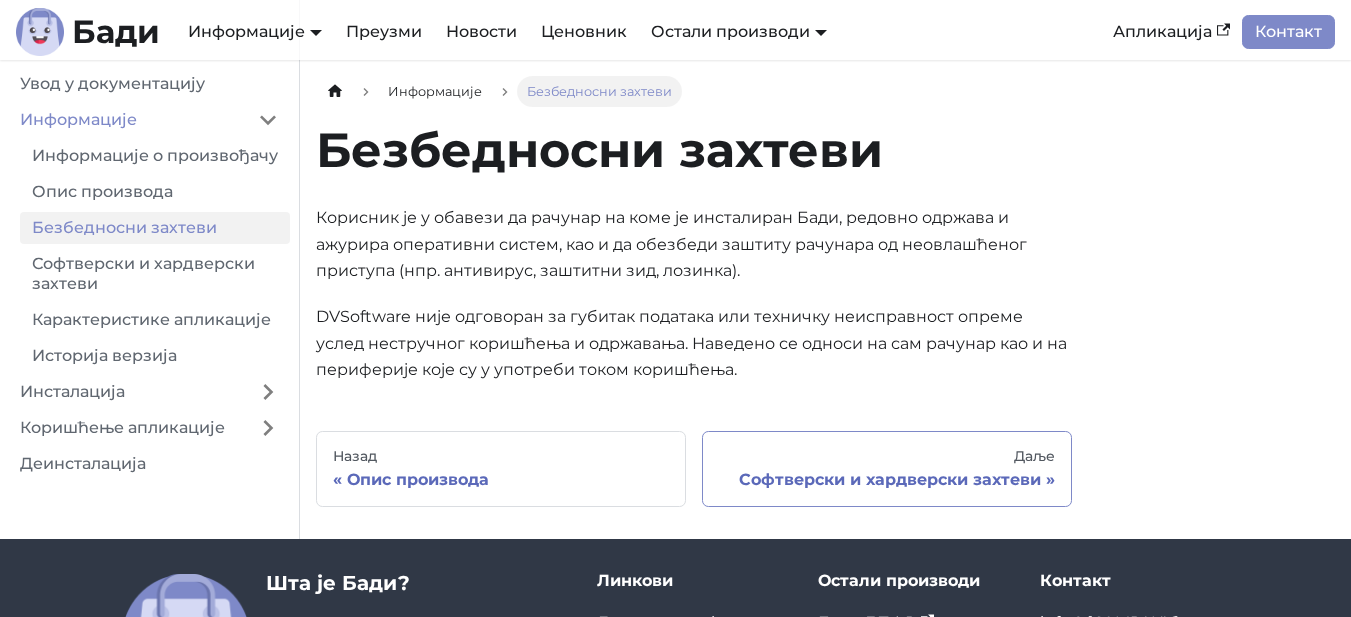 click on "Софтверски и хардверски захтеви" at bounding box center (887, 480) 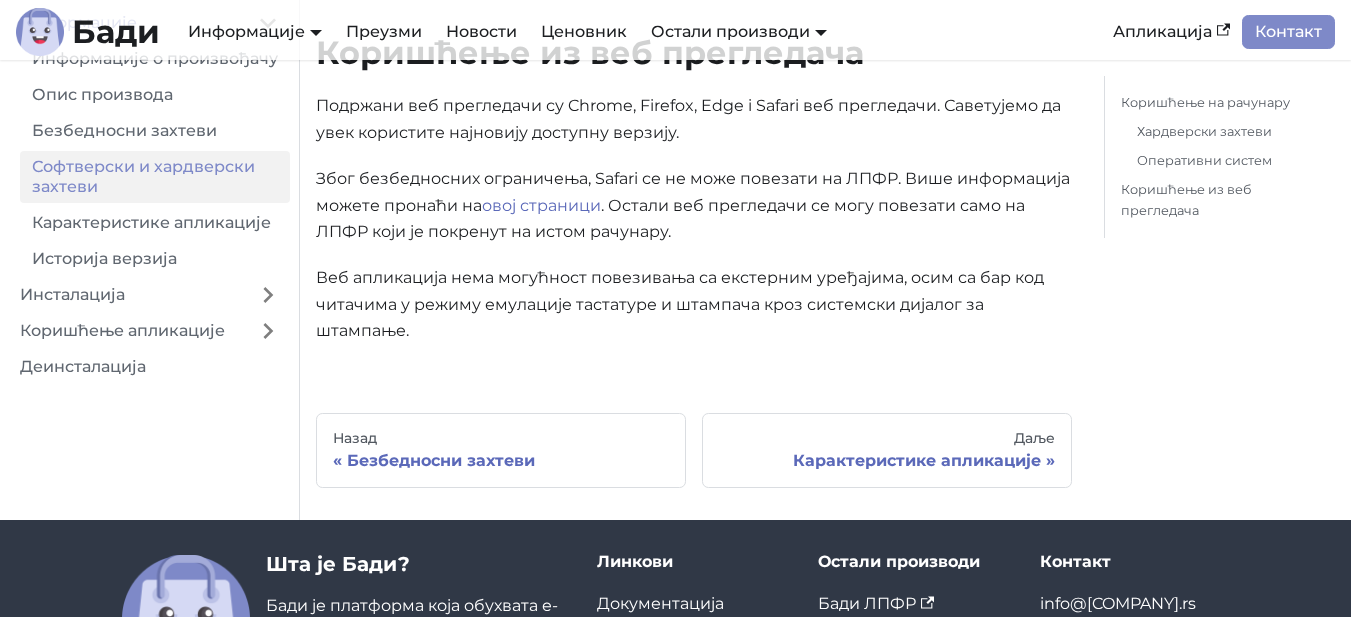 scroll, scrollTop: 862, scrollLeft: 0, axis: vertical 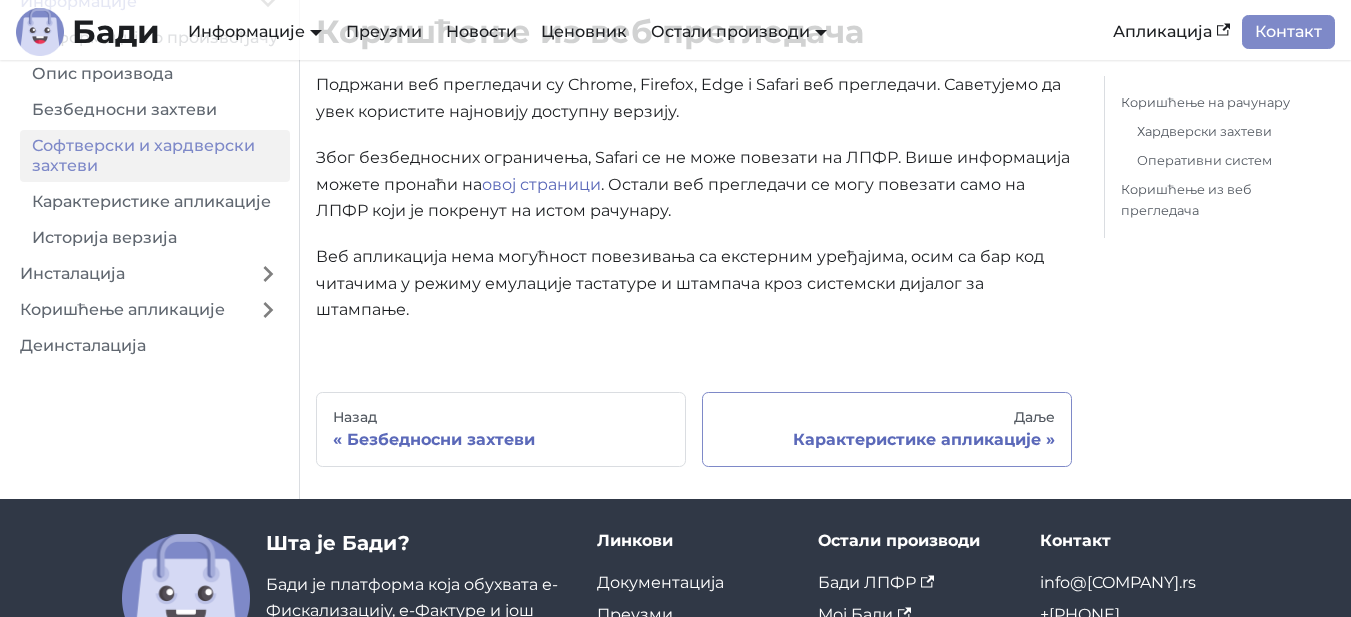 click on "Даље" at bounding box center (887, 418) 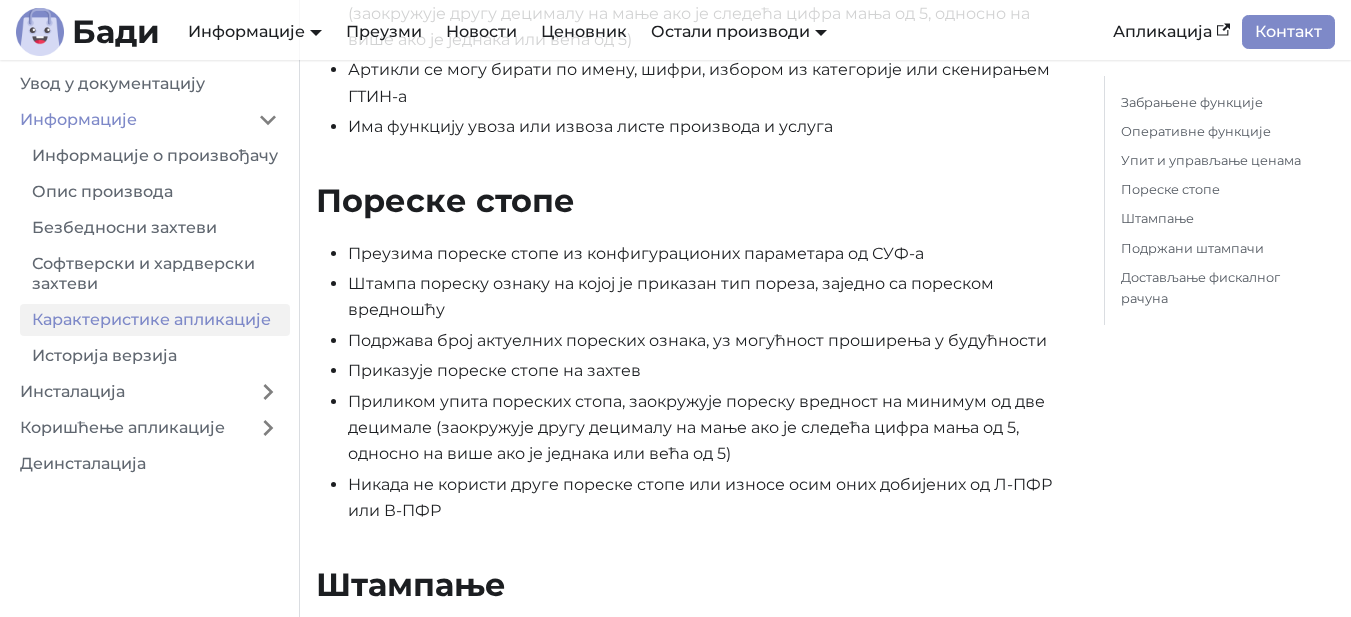 scroll, scrollTop: 1756, scrollLeft: 0, axis: vertical 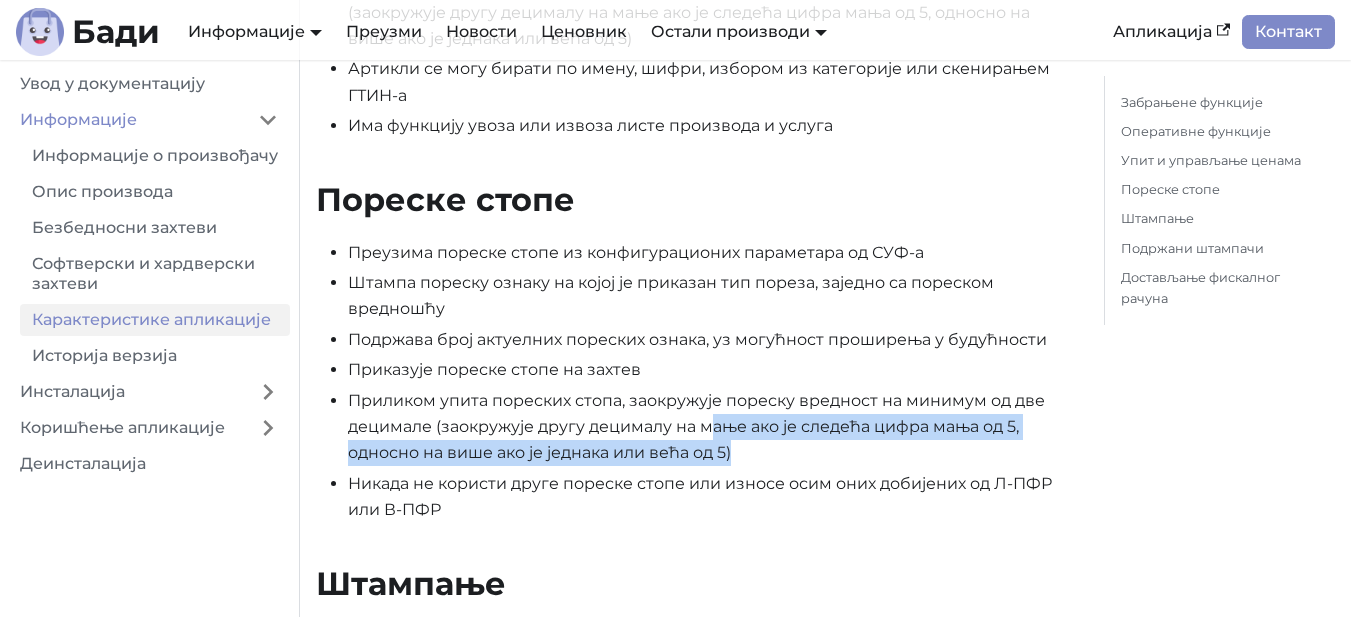 drag, startPoint x: 717, startPoint y: 418, endPoint x: 784, endPoint y: 463, distance: 80.70936 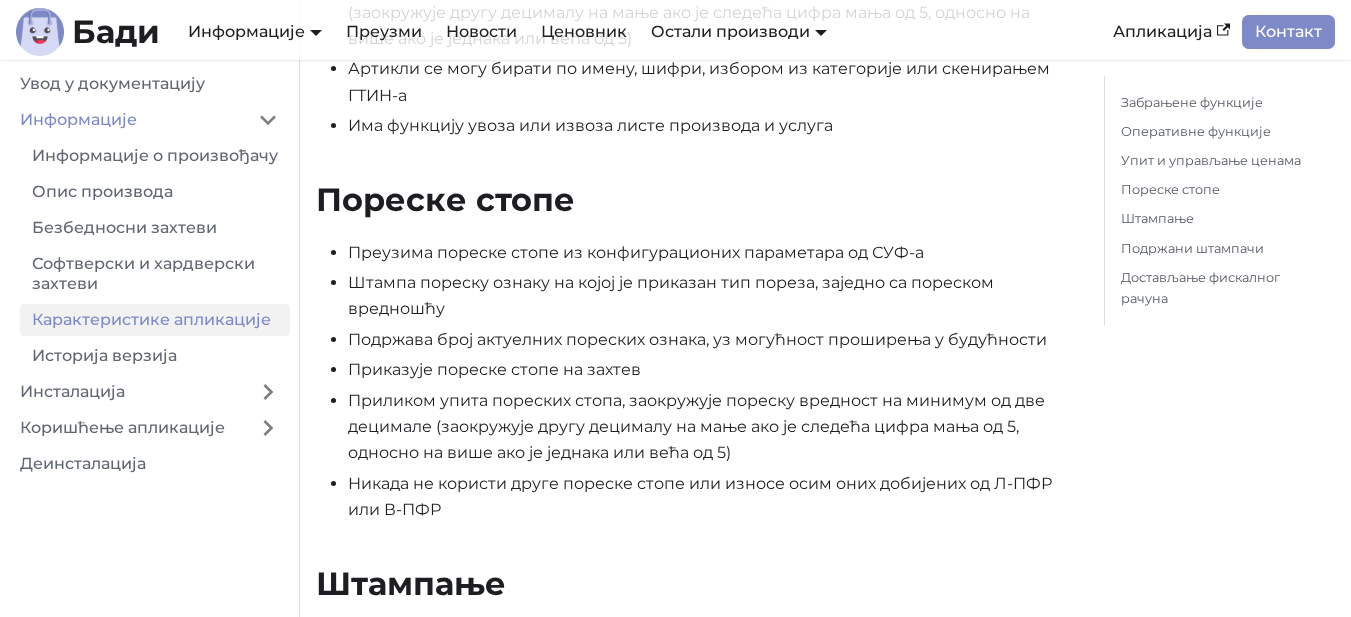 click on "Забрањене функције Оперативне функције Упит и управљање ценама Пореске стопе Штампање Подржани штампачи Достављање фискалног рачуна" at bounding box center (1219, -198) 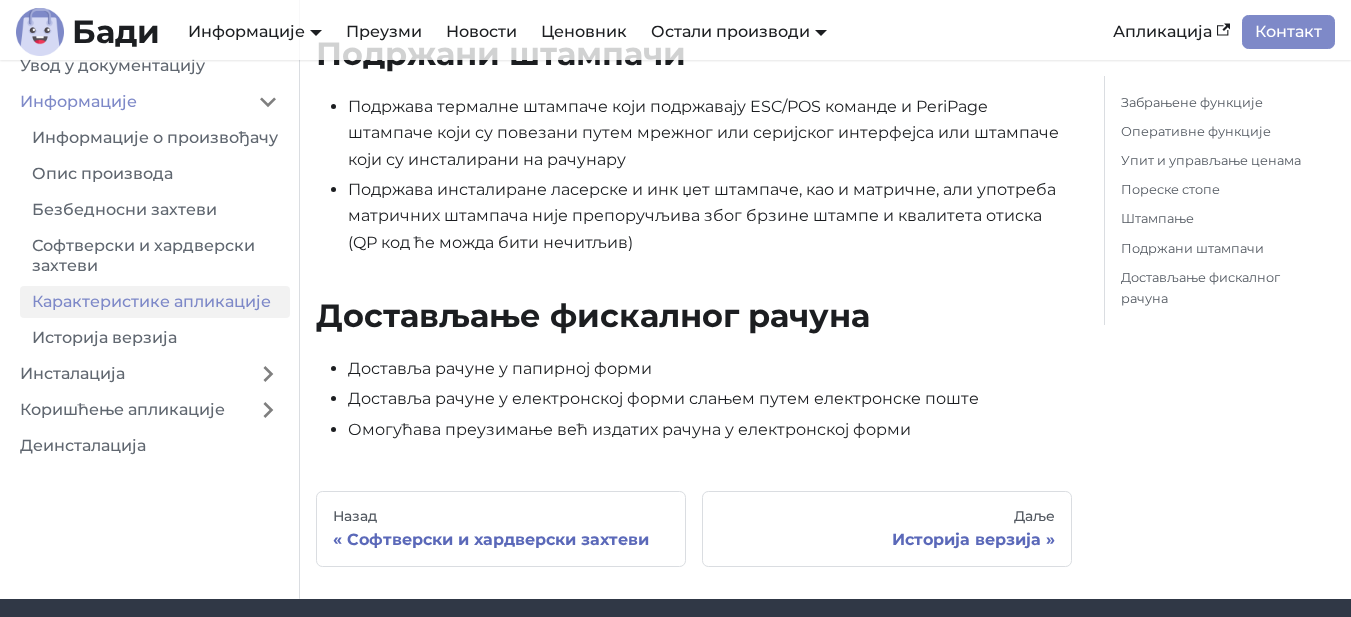 scroll, scrollTop: 2480, scrollLeft: 0, axis: vertical 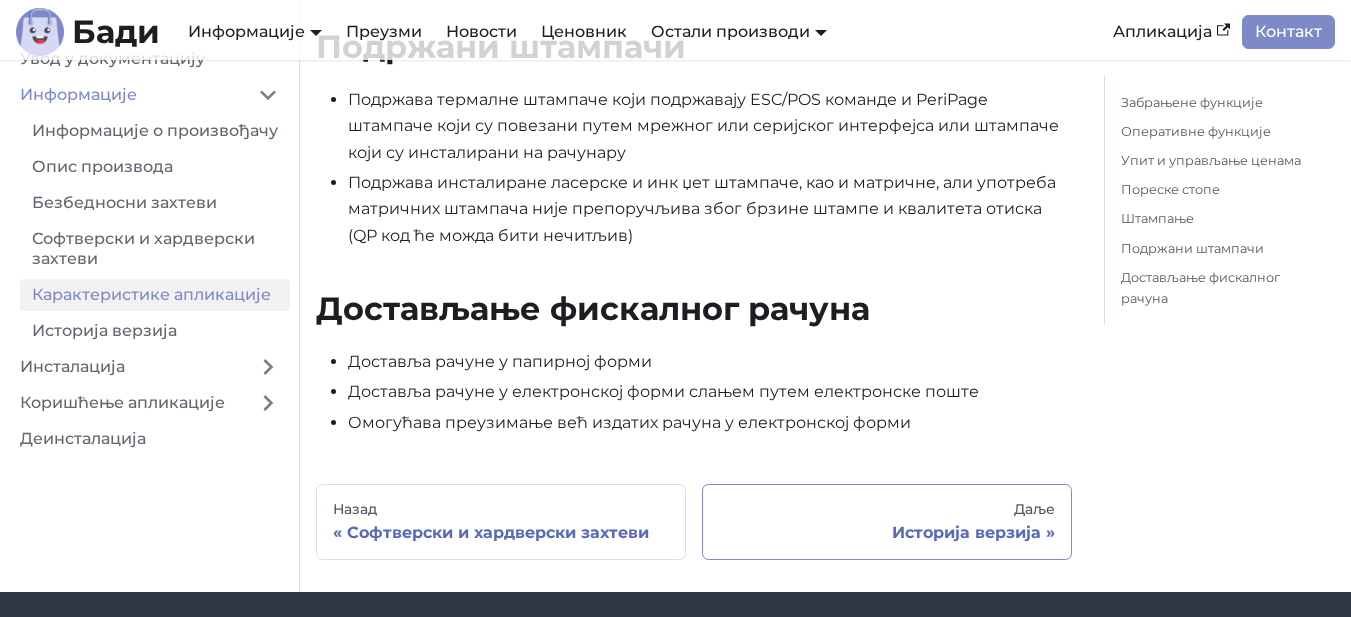 click on "Историја верзија" at bounding box center [887, 533] 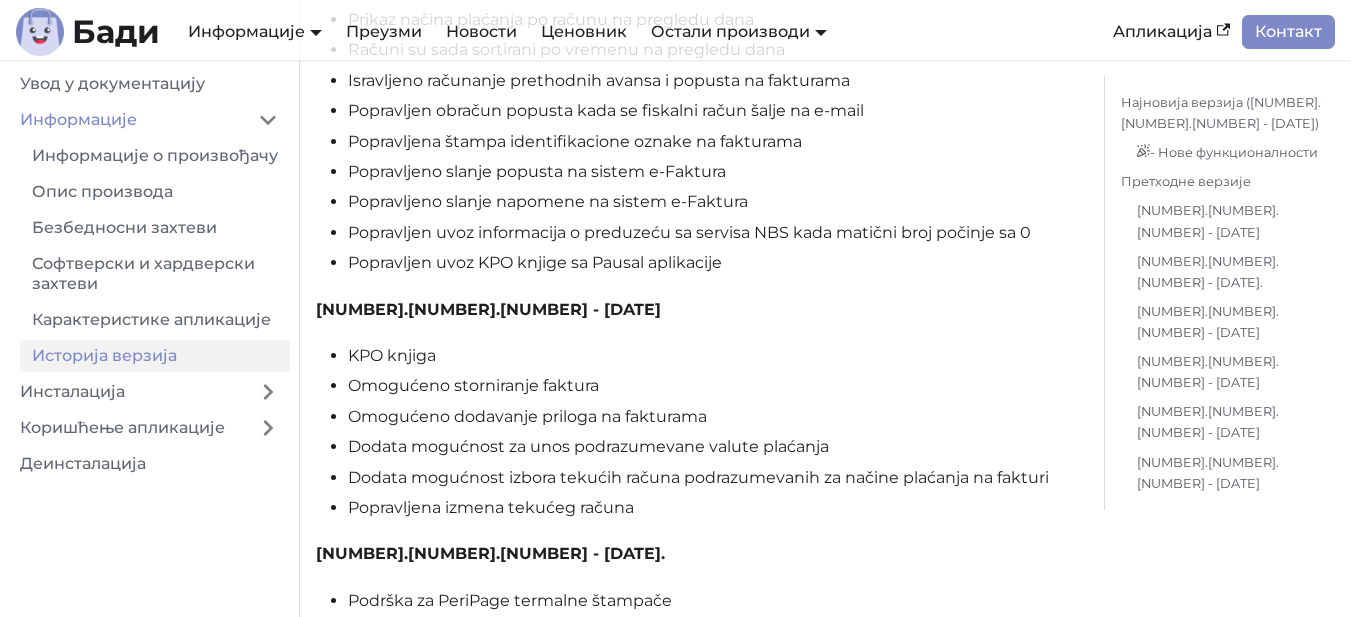 scroll, scrollTop: 6040, scrollLeft: 0, axis: vertical 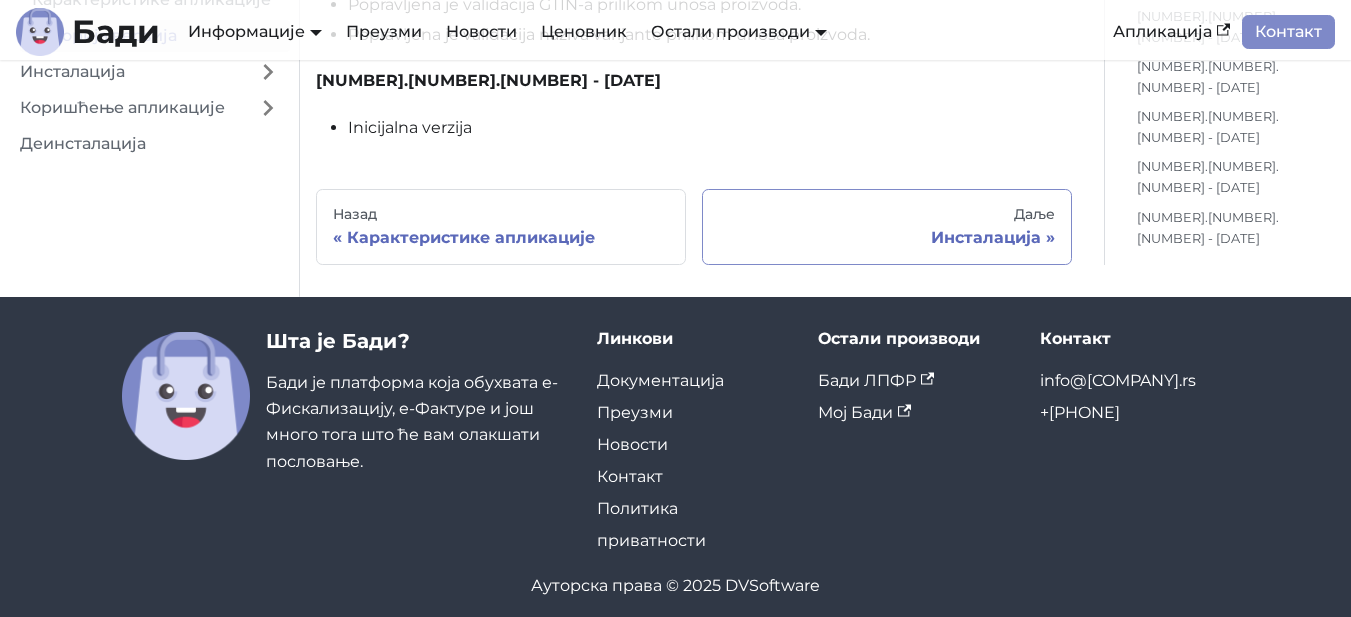 click on "Даље" at bounding box center [887, 215] 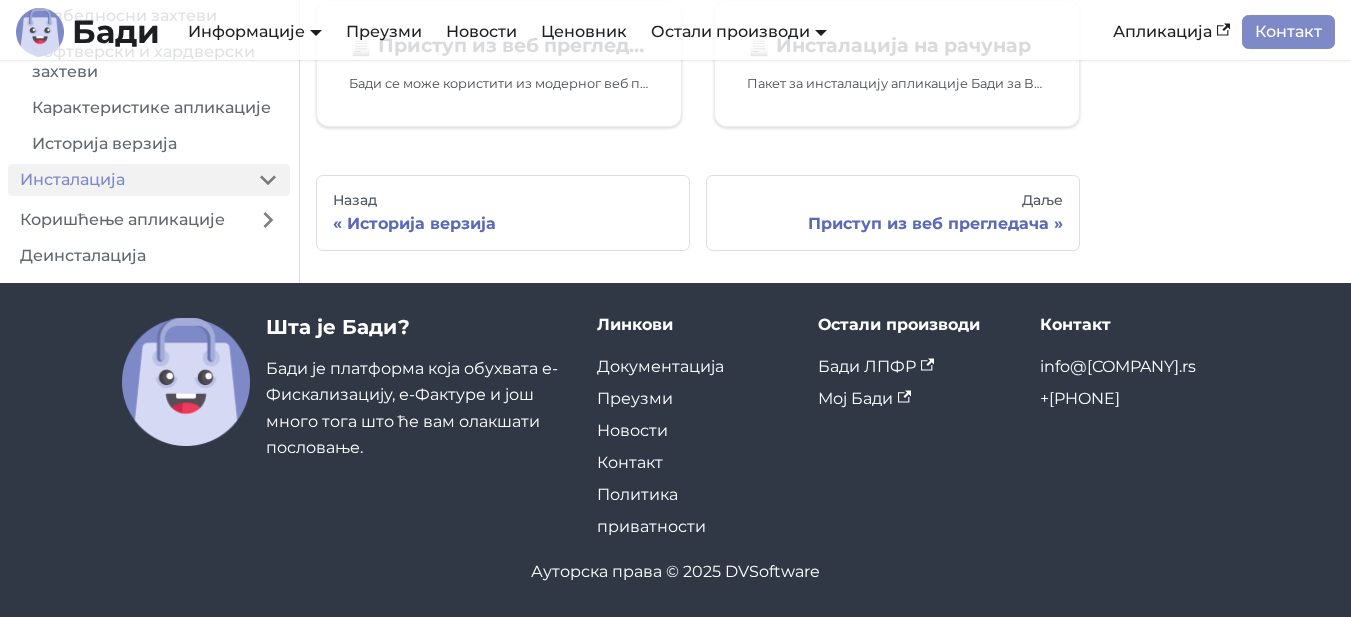 scroll, scrollTop: 0, scrollLeft: 0, axis: both 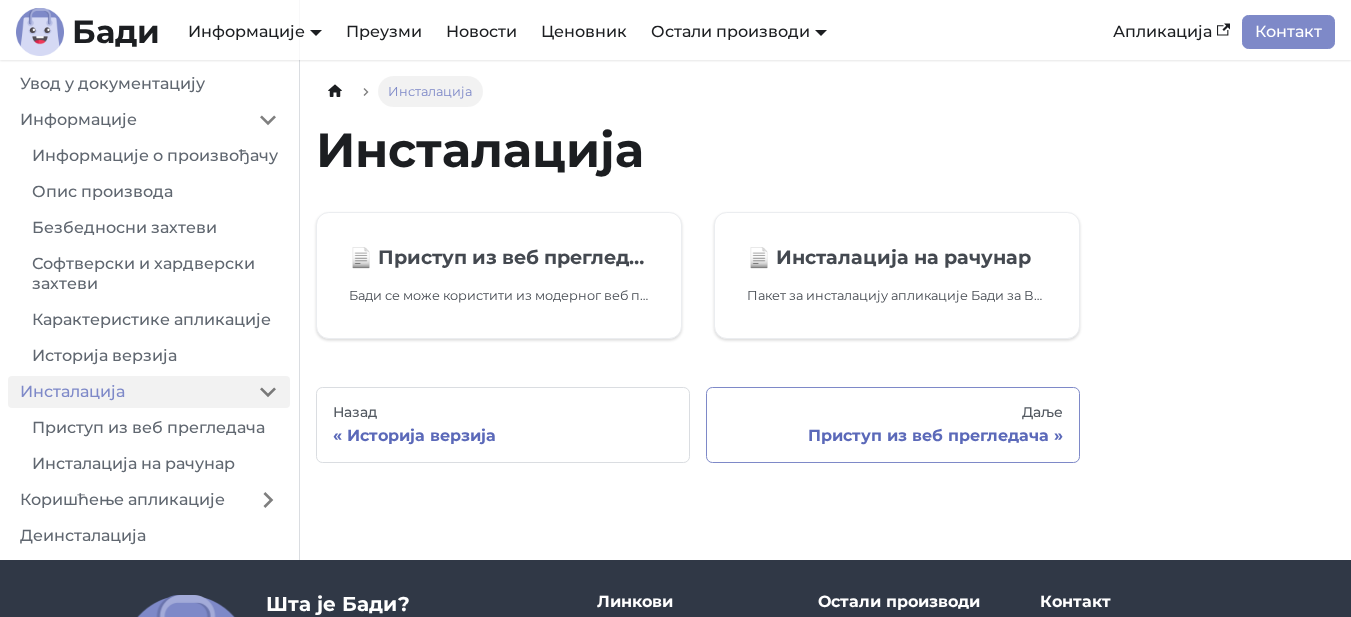 click on "Приступ из веб прегледача" at bounding box center [893, 436] 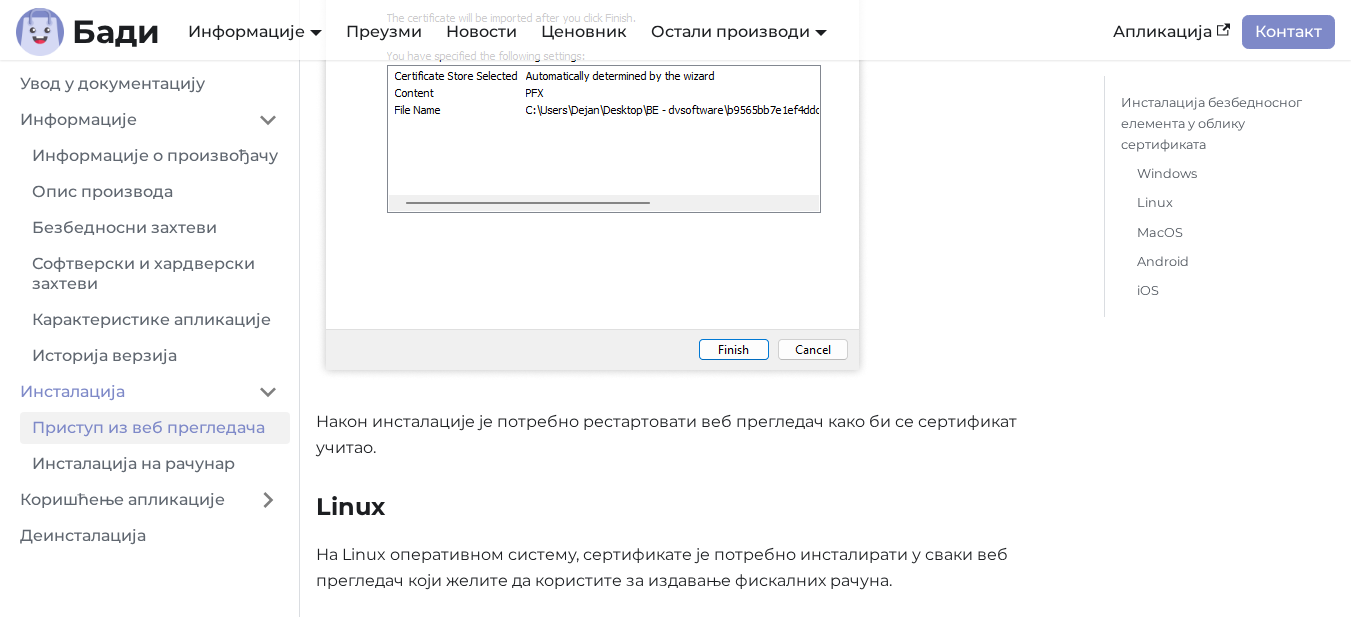 scroll, scrollTop: 4069, scrollLeft: 0, axis: vertical 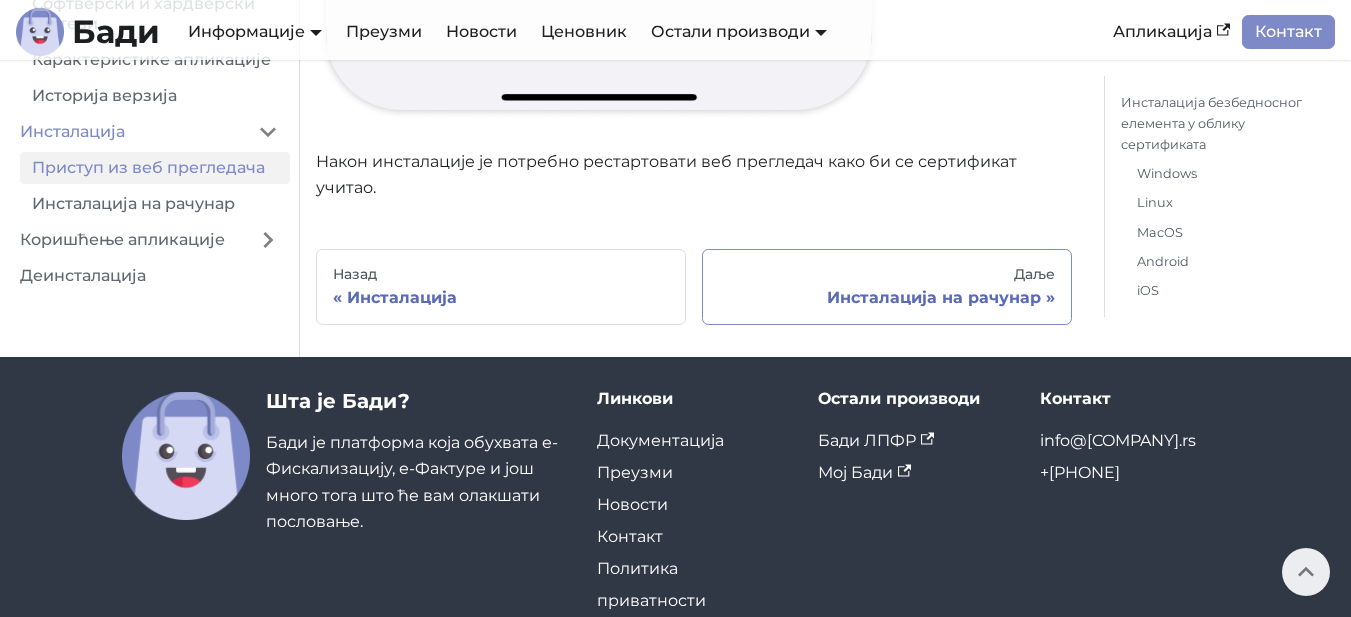 click on "Даље Инсталација на рачунар" at bounding box center [887, 287] 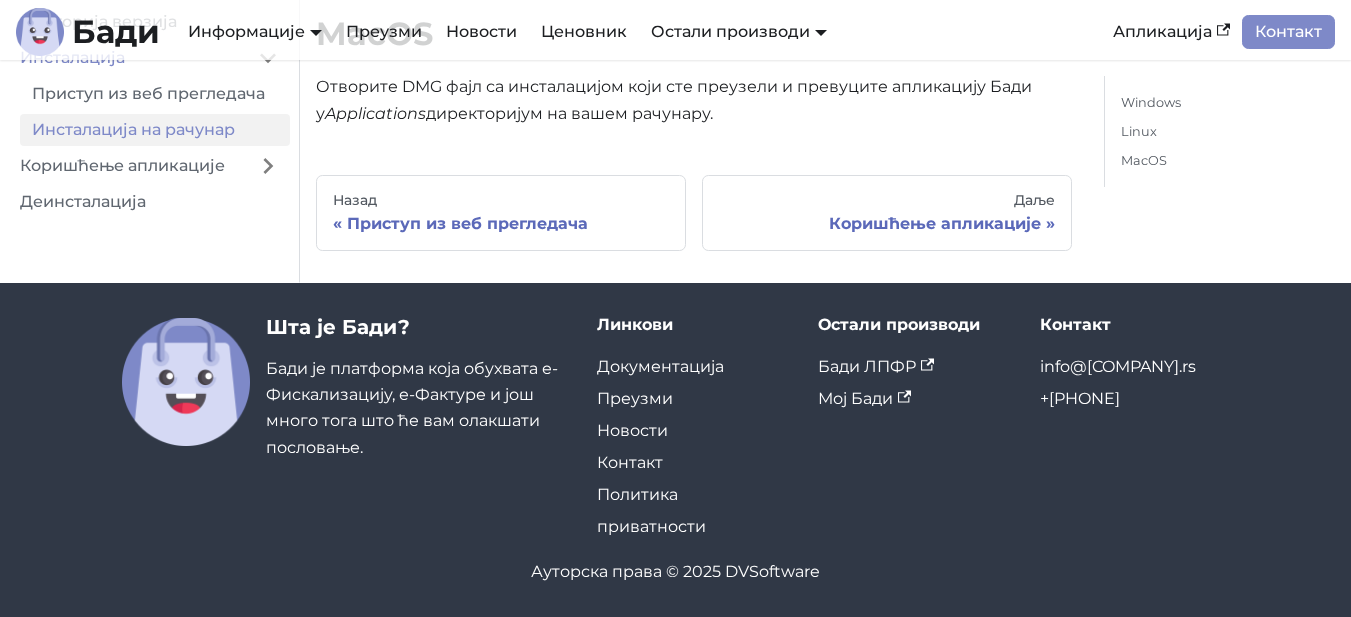 scroll, scrollTop: 0, scrollLeft: 0, axis: both 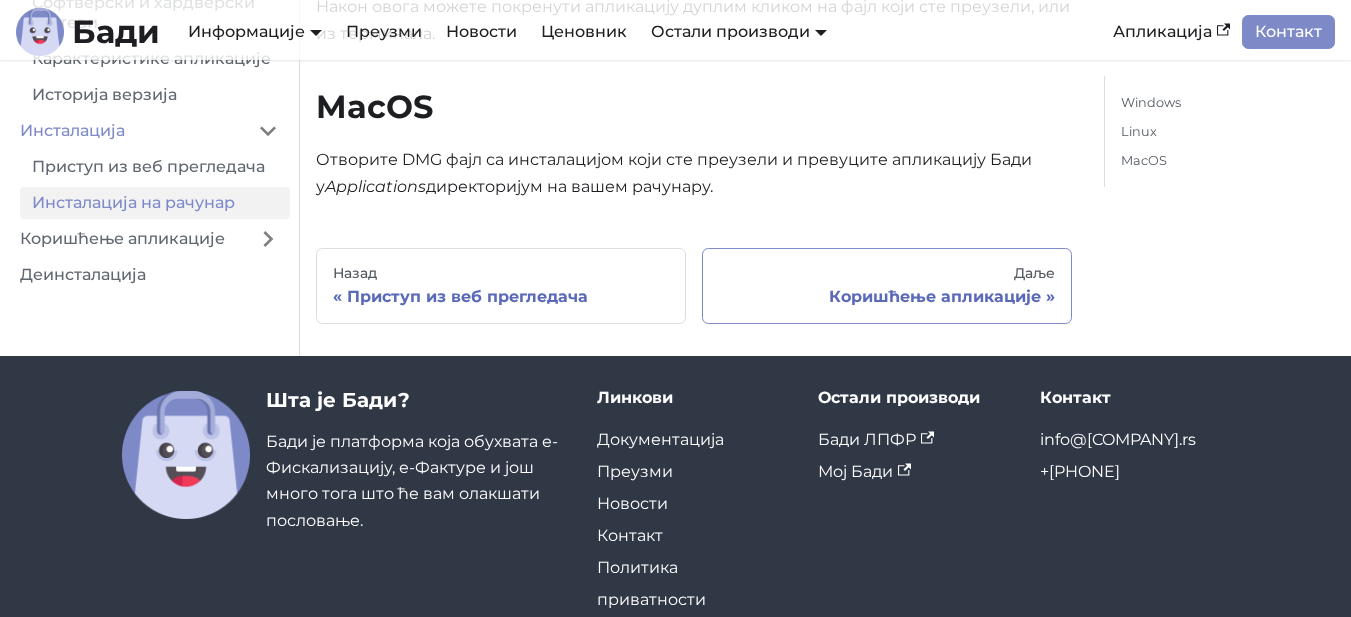 click on "Коришћење апликације" at bounding box center (887, 297) 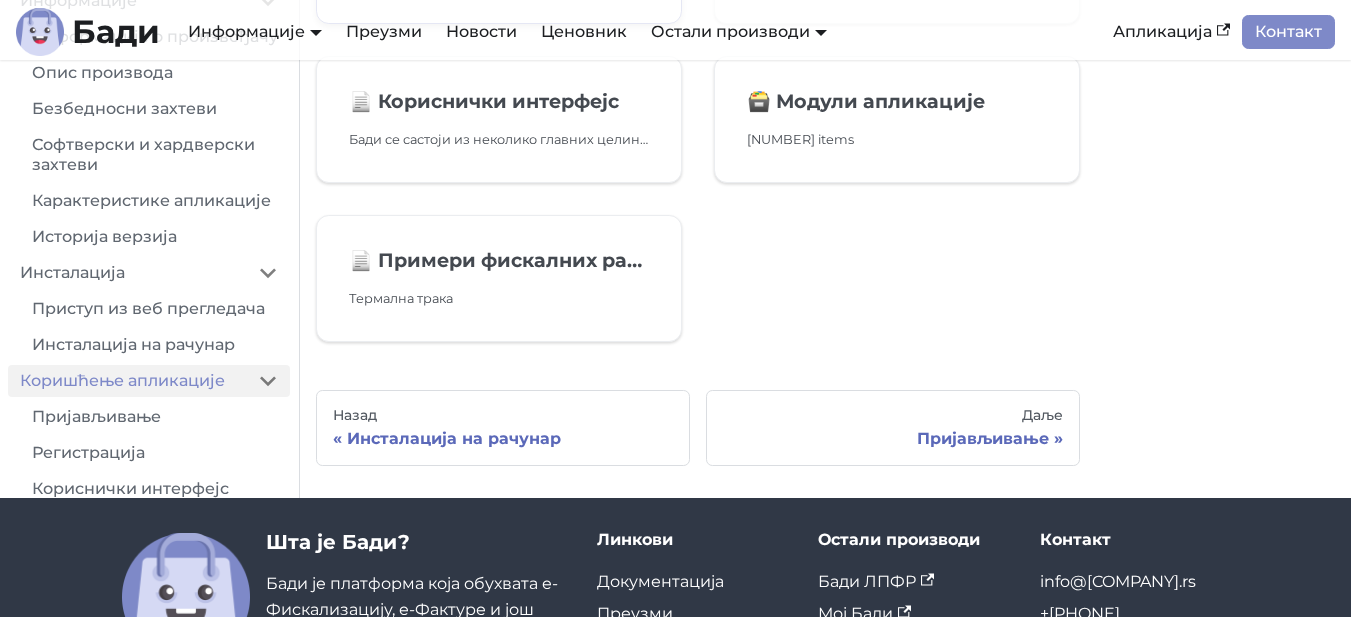 scroll, scrollTop: 318, scrollLeft: 0, axis: vertical 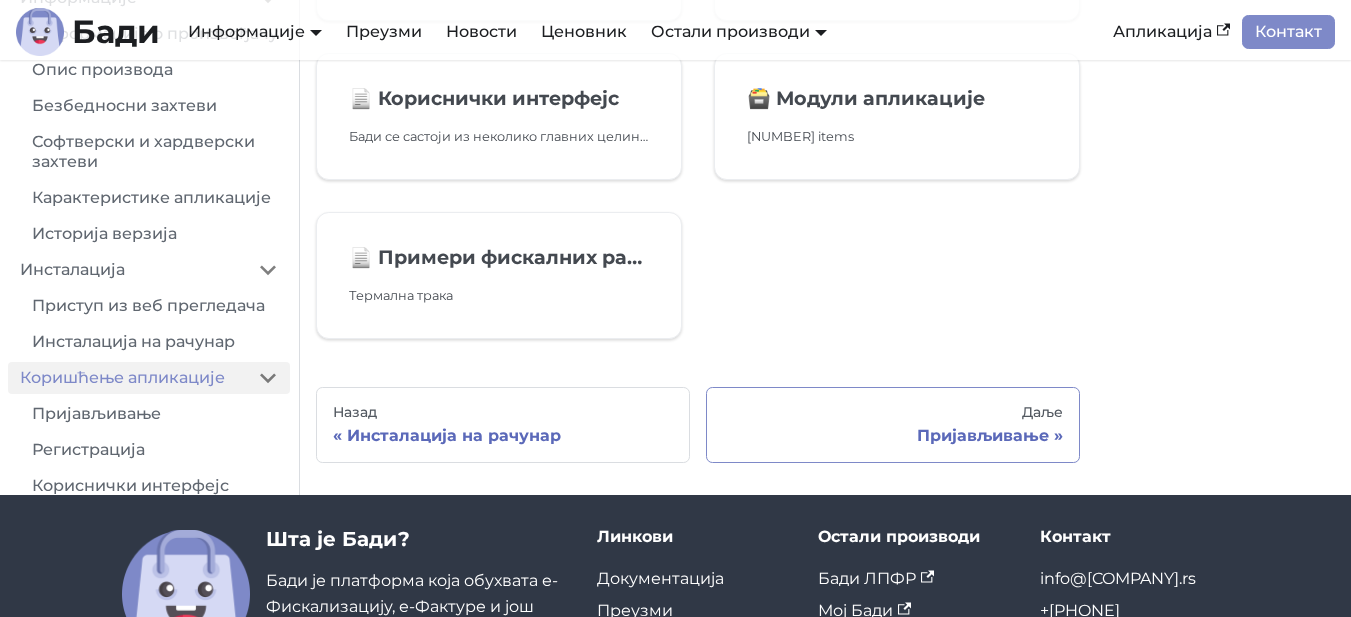 click on "Даље" at bounding box center (893, 413) 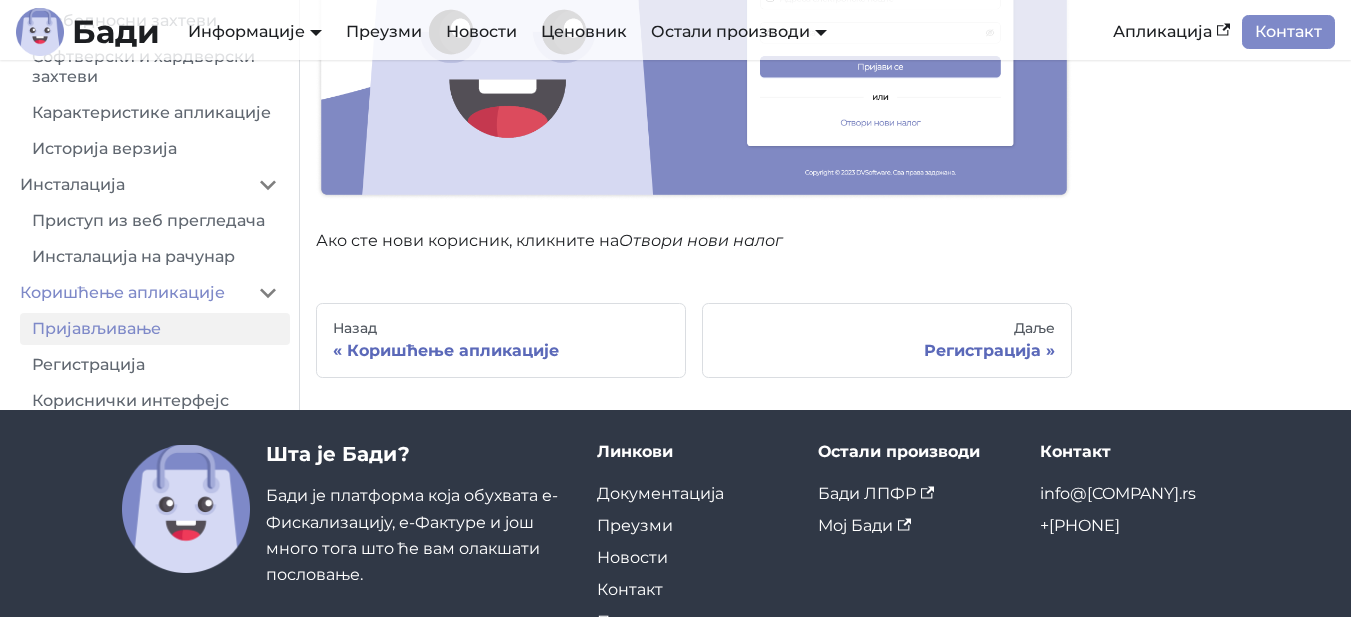 scroll, scrollTop: 585, scrollLeft: 0, axis: vertical 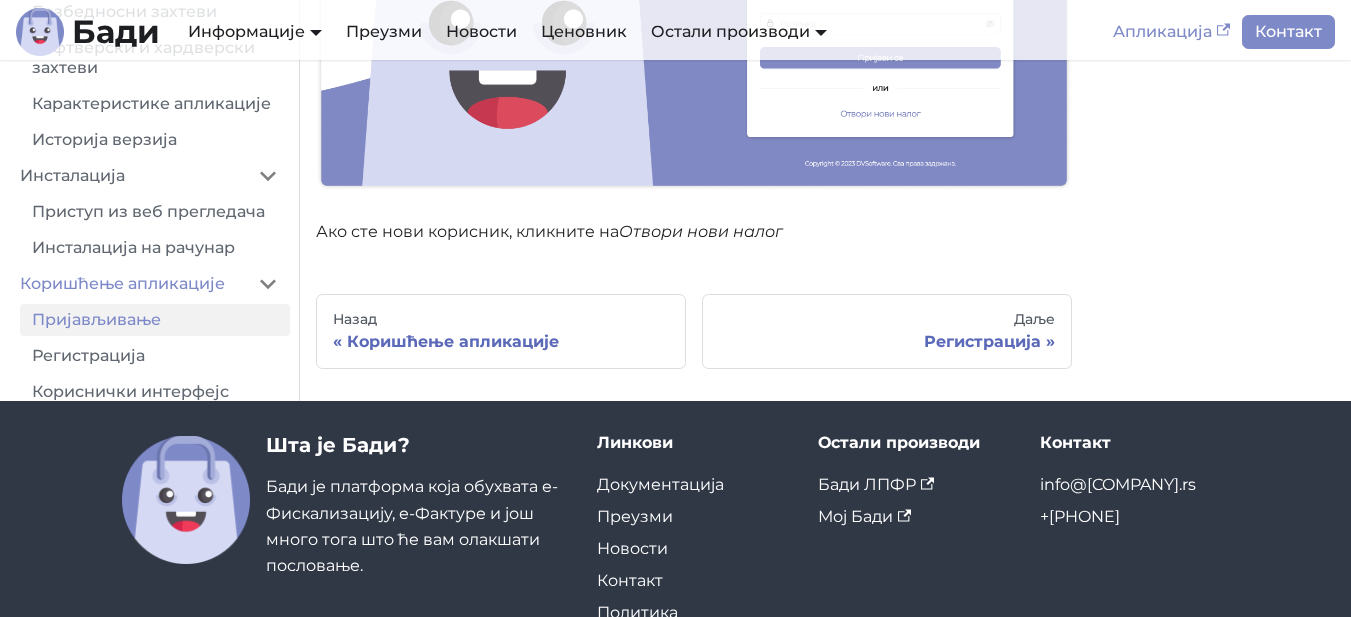 click on "Апликација" at bounding box center (1171, 32) 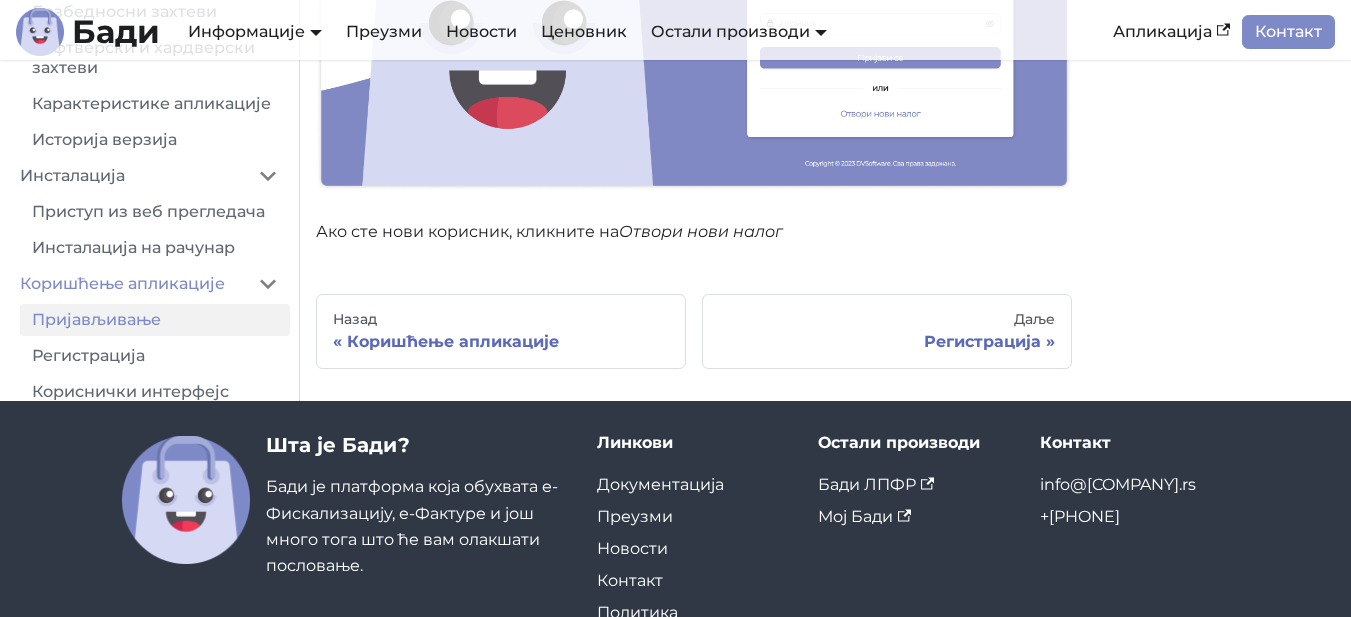 click at bounding box center (694, -54) 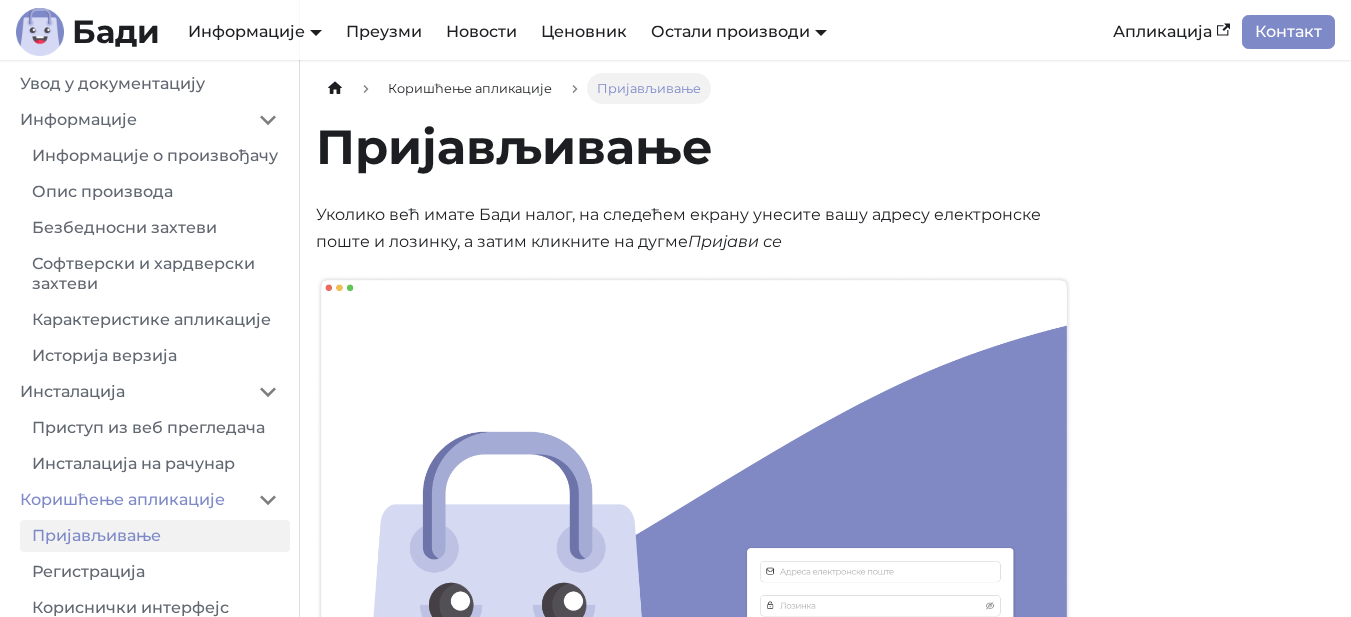 scroll, scrollTop: 0, scrollLeft: 0, axis: both 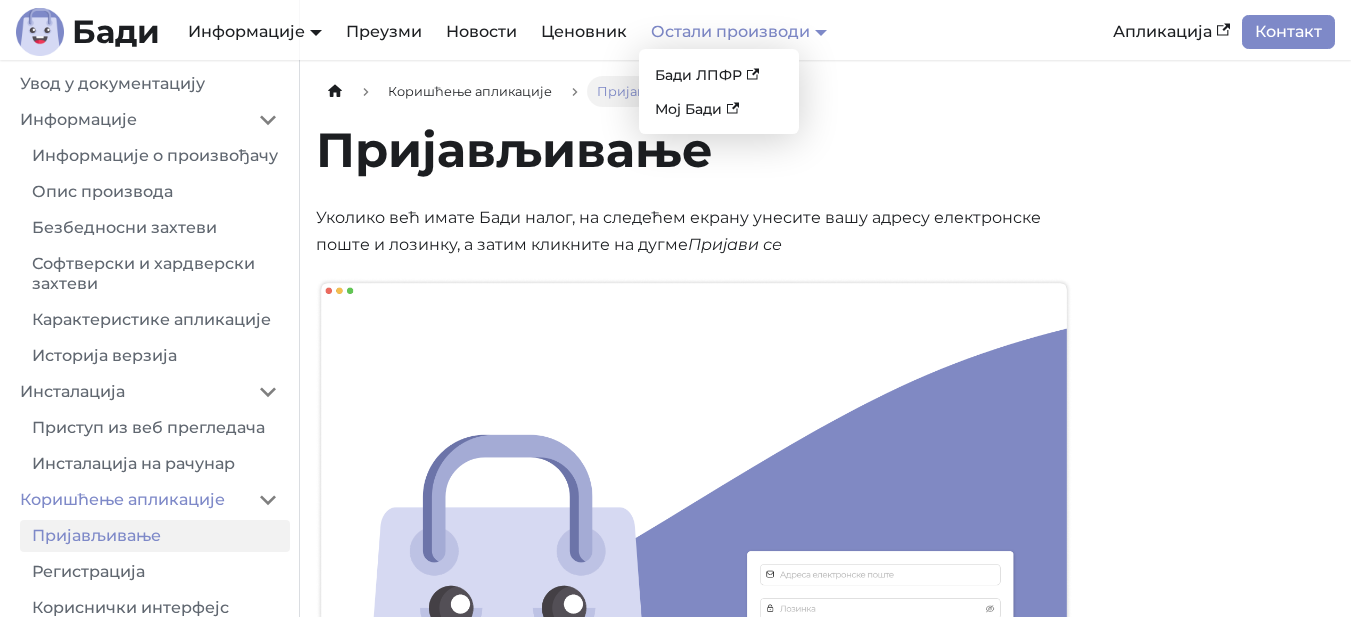 click on "Остали производи" at bounding box center (739, 31) 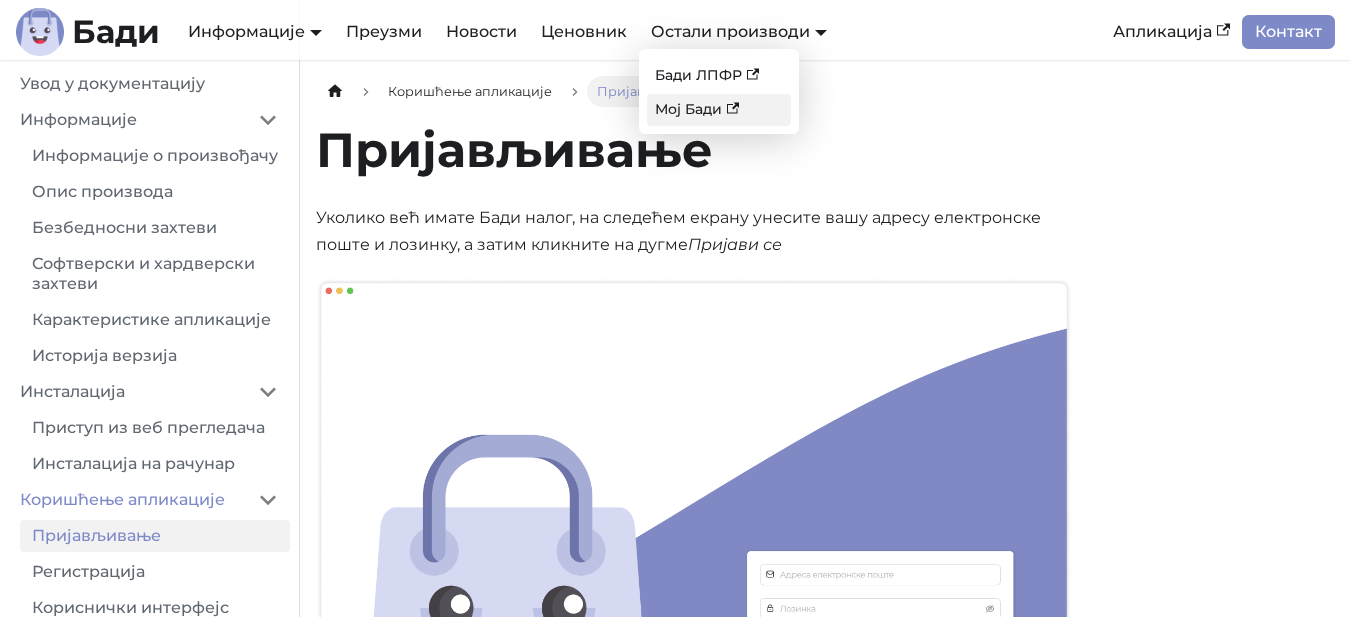 click on "Мој Бади" at bounding box center [719, 109] 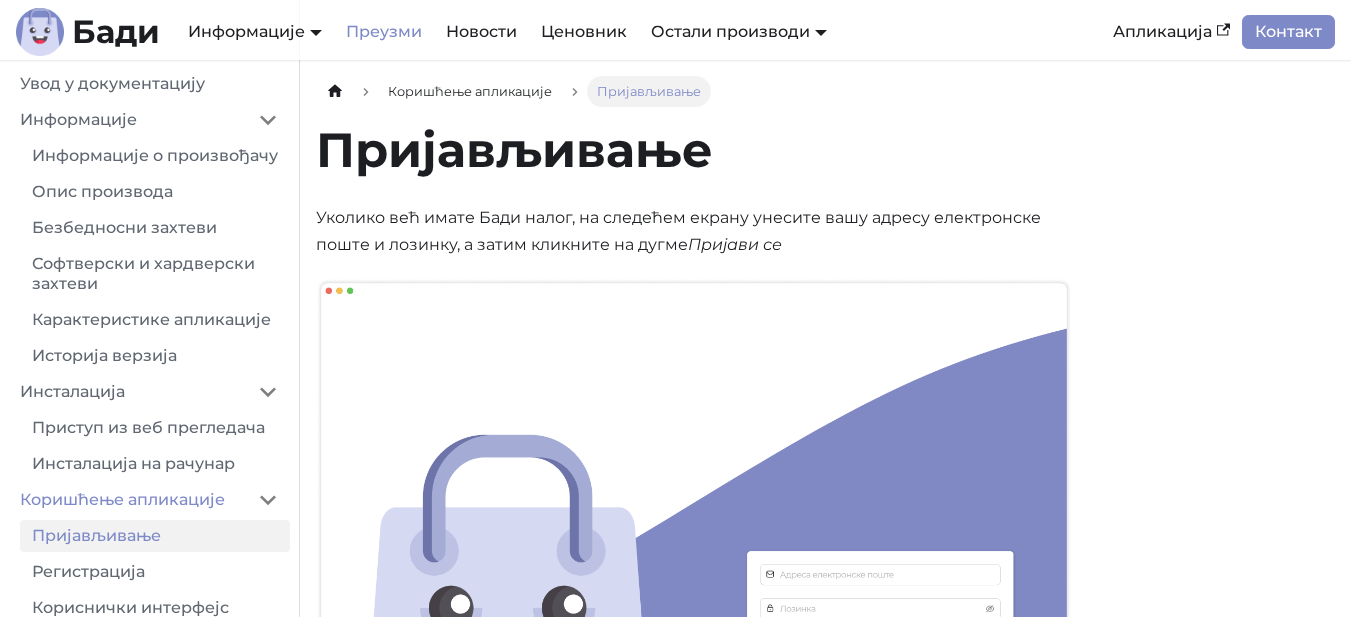 click on "Преузми" at bounding box center (384, 32) 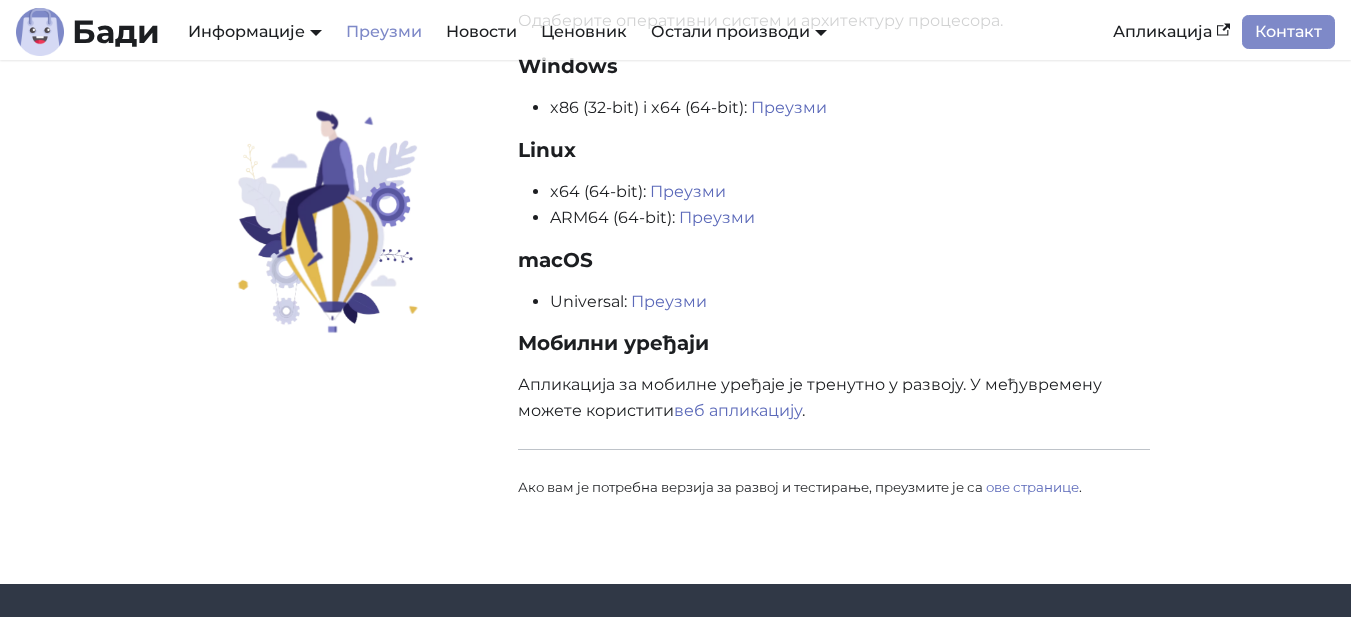 scroll, scrollTop: 196, scrollLeft: 0, axis: vertical 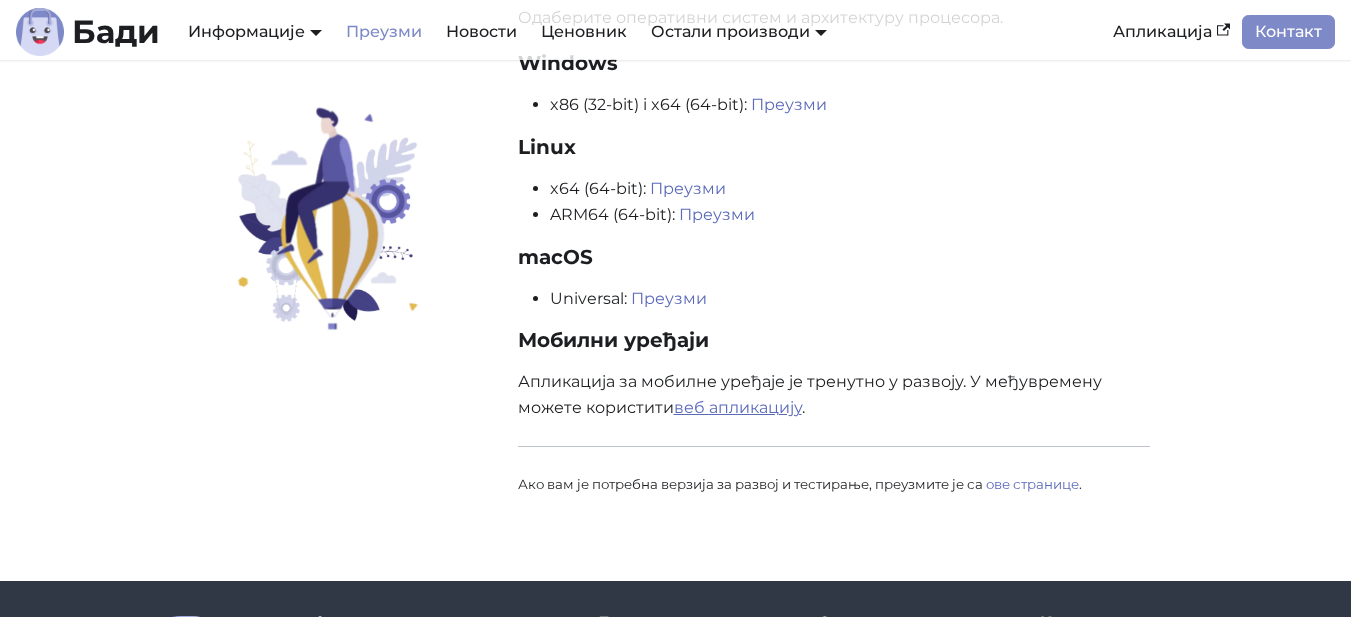 click on "веб апликацију" at bounding box center [738, 407] 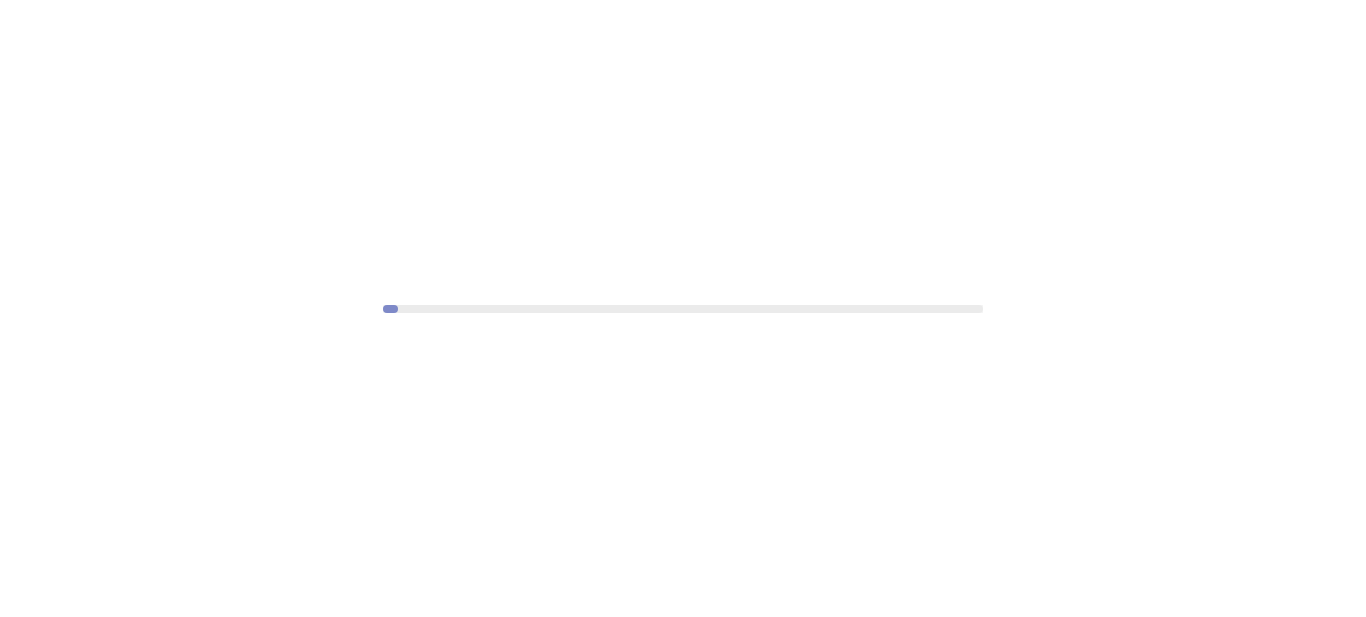 scroll, scrollTop: 0, scrollLeft: 0, axis: both 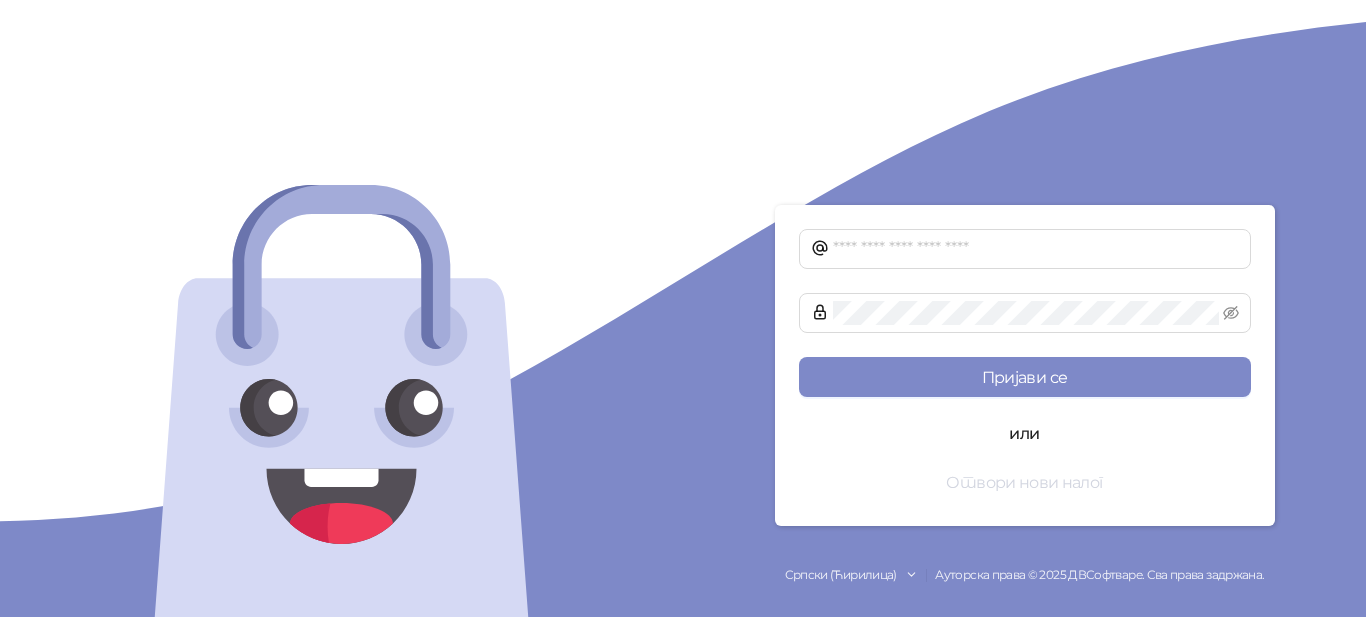 click on "Отвори нови налог" at bounding box center [1024, 482] 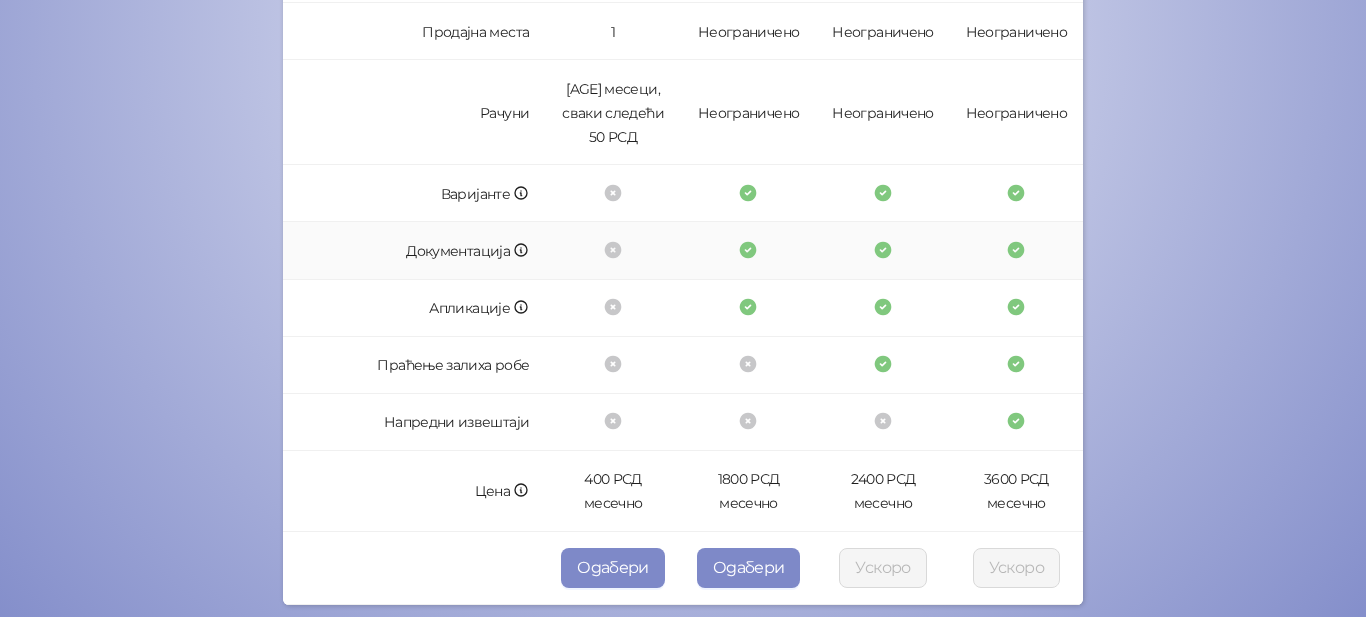 scroll, scrollTop: 654, scrollLeft: 0, axis: vertical 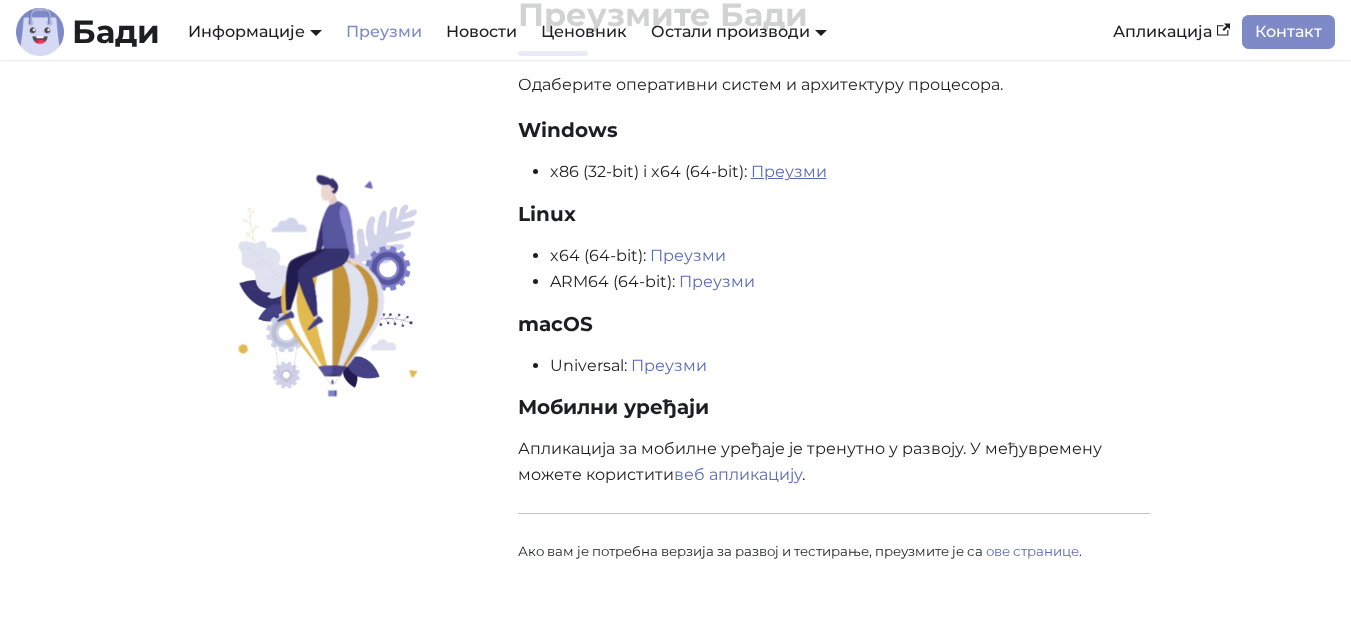 click on "Преузми" at bounding box center [789, 171] 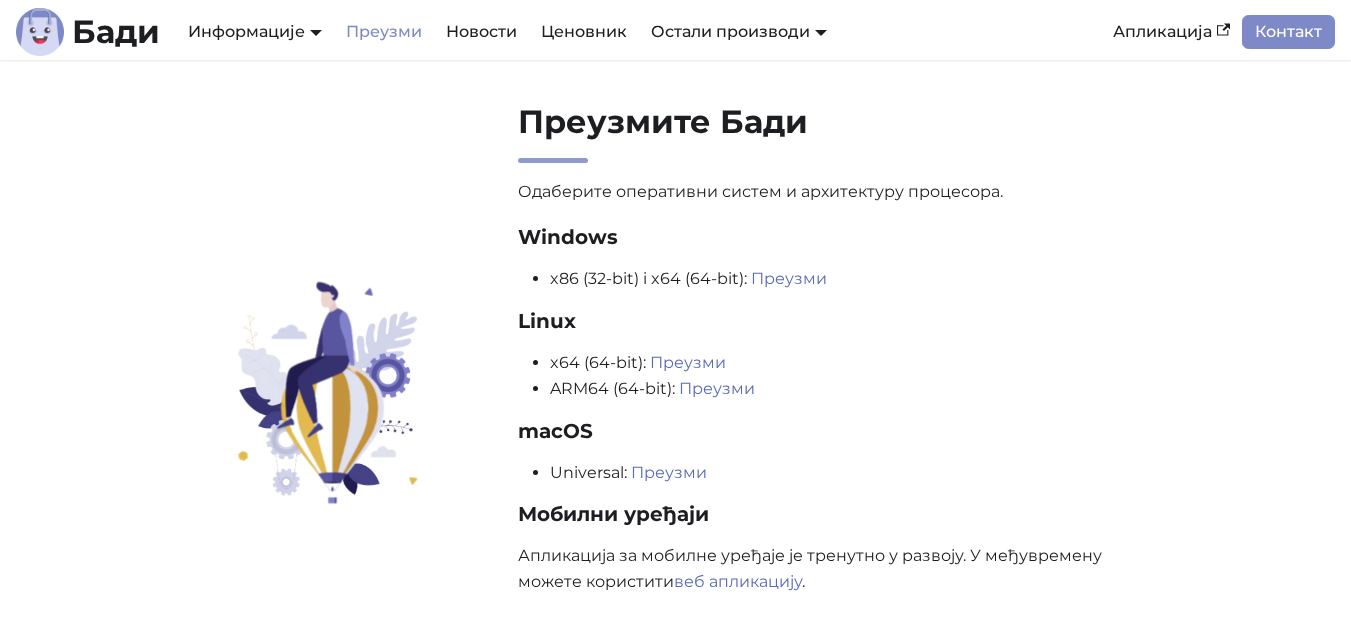 scroll, scrollTop: 0, scrollLeft: 0, axis: both 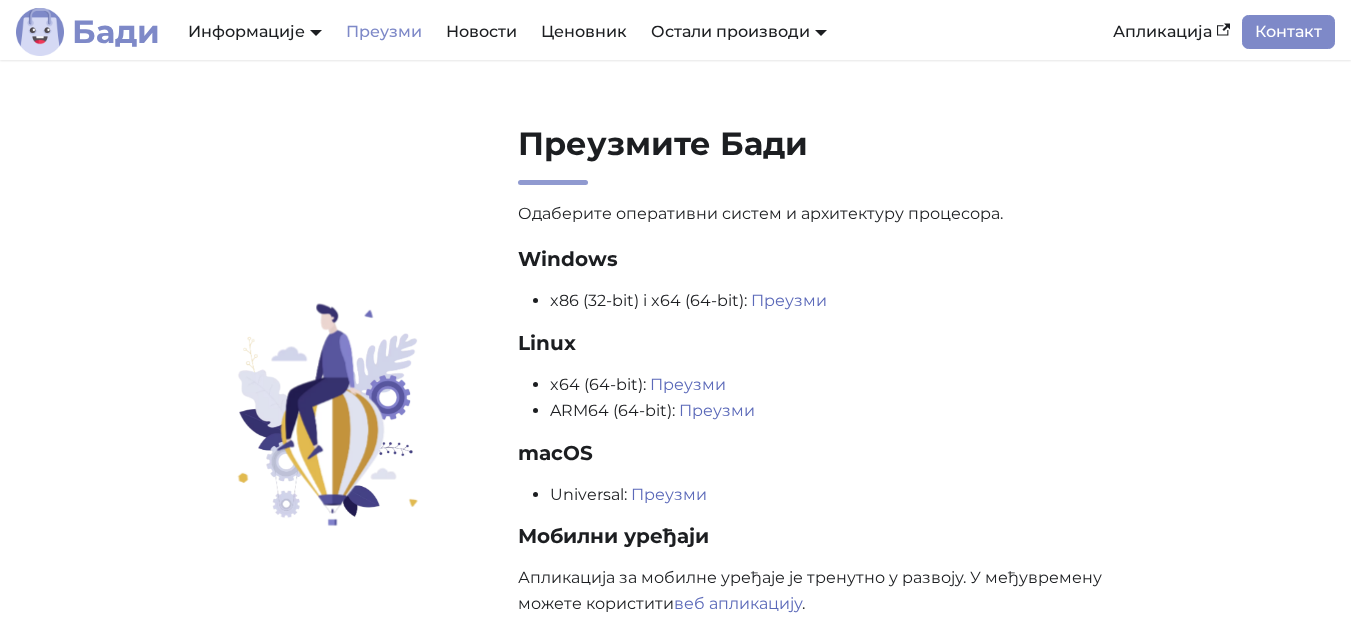 click on "Бади" at bounding box center [116, 32] 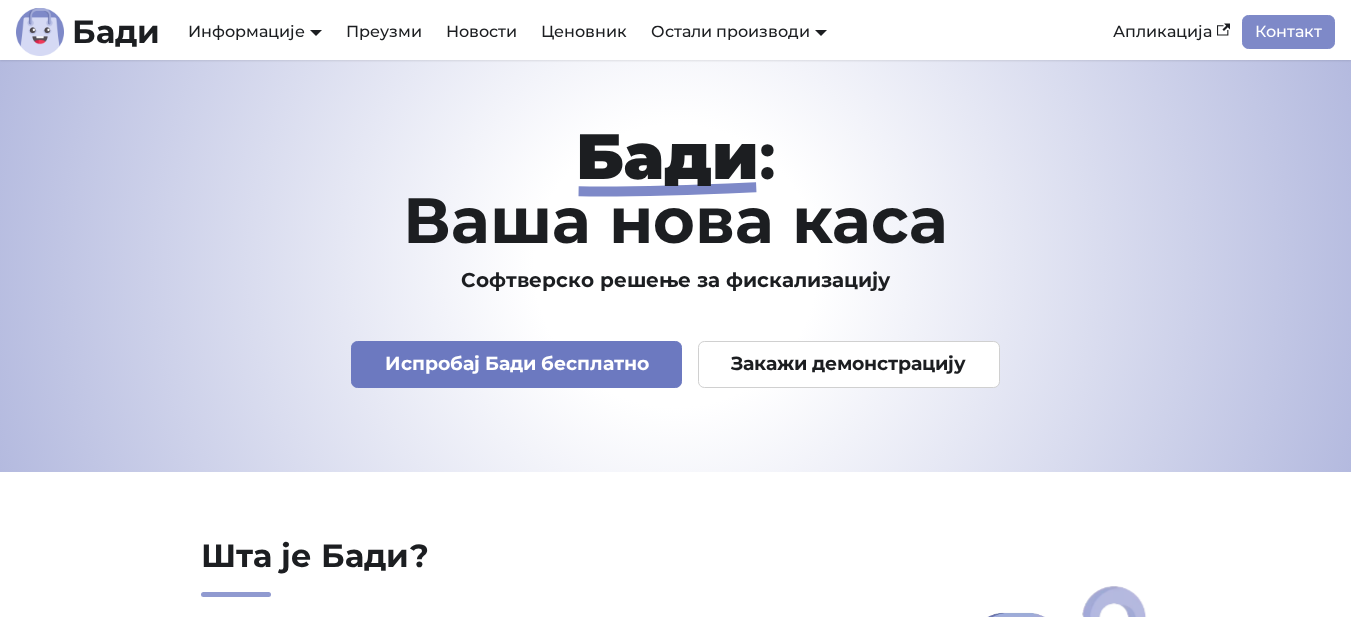 click on "Испробај Бади бесплатно" at bounding box center (516, 364) 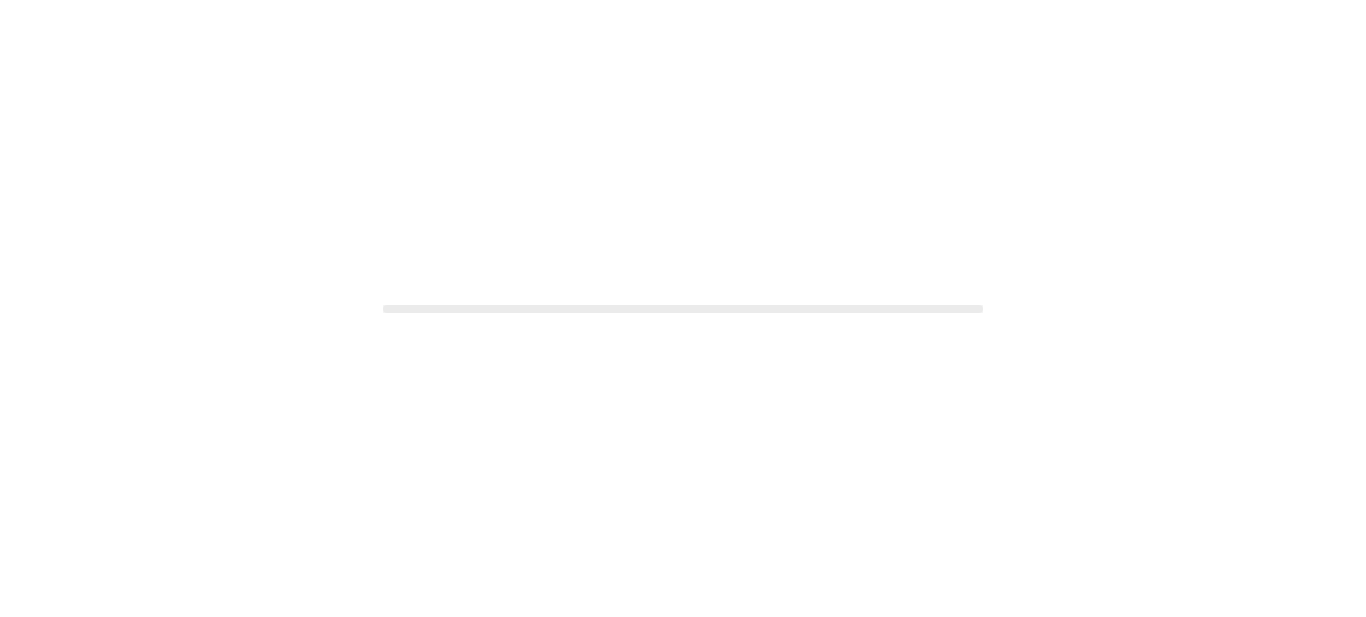 scroll, scrollTop: 0, scrollLeft: 0, axis: both 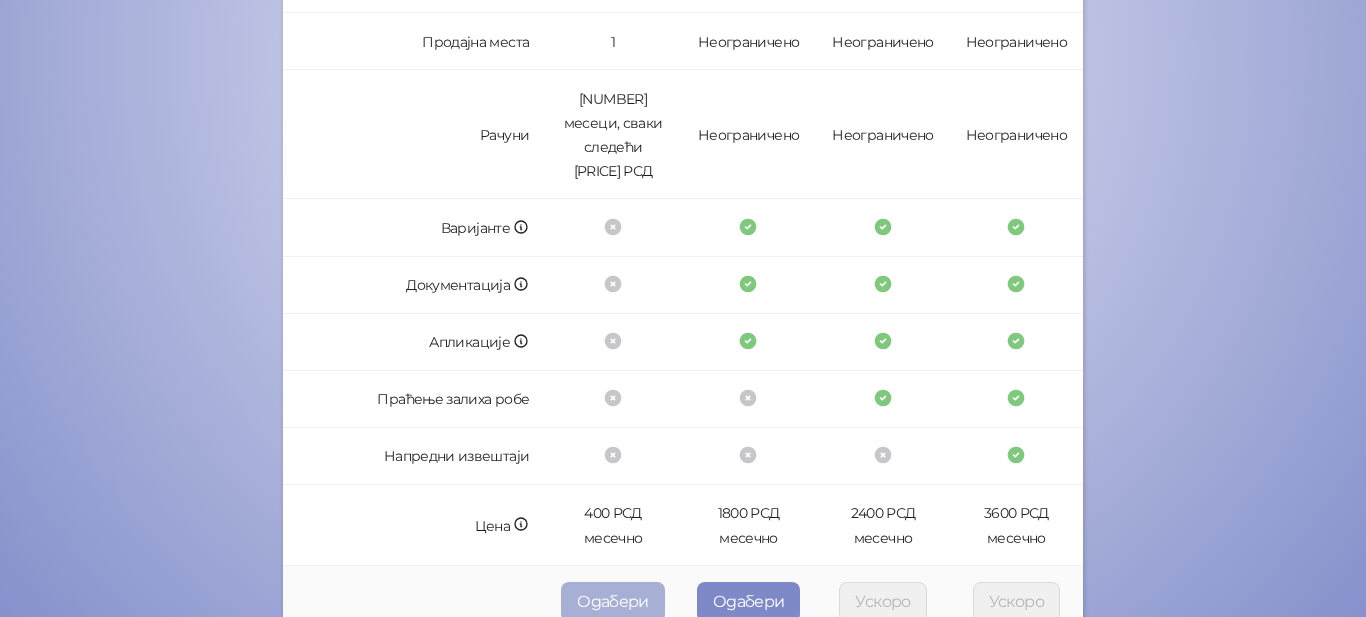 click on "Одабери" at bounding box center (613, 601) 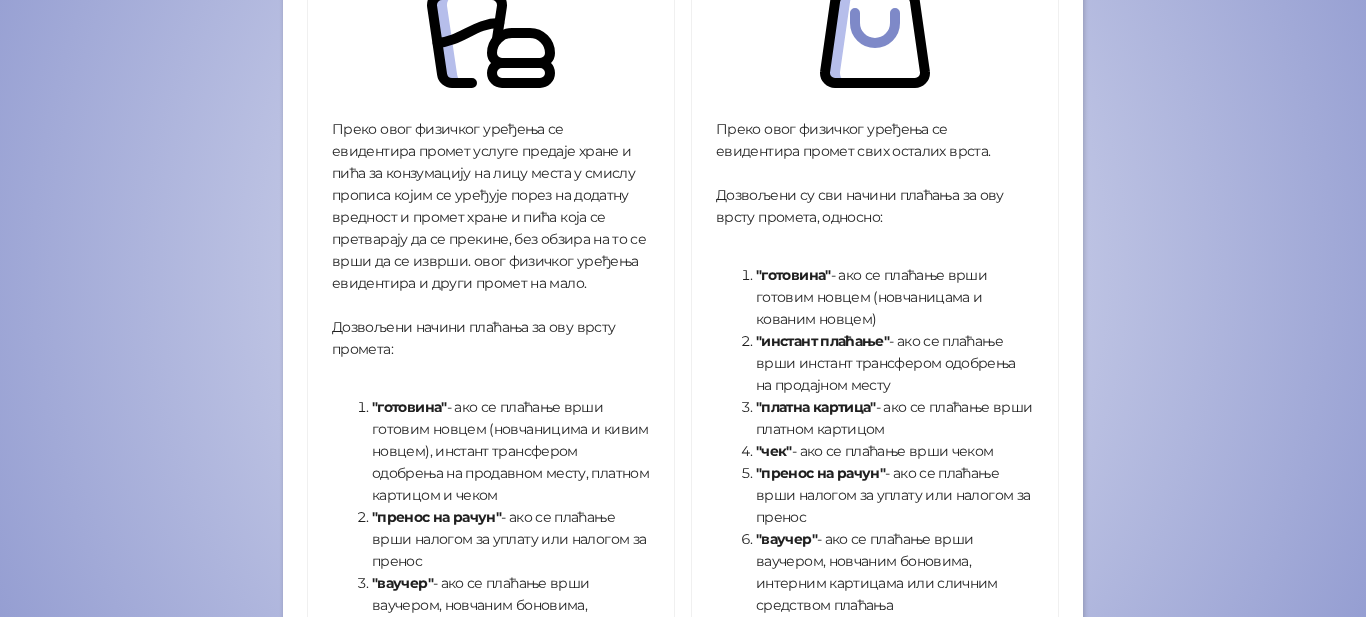 scroll, scrollTop: 443, scrollLeft: 0, axis: vertical 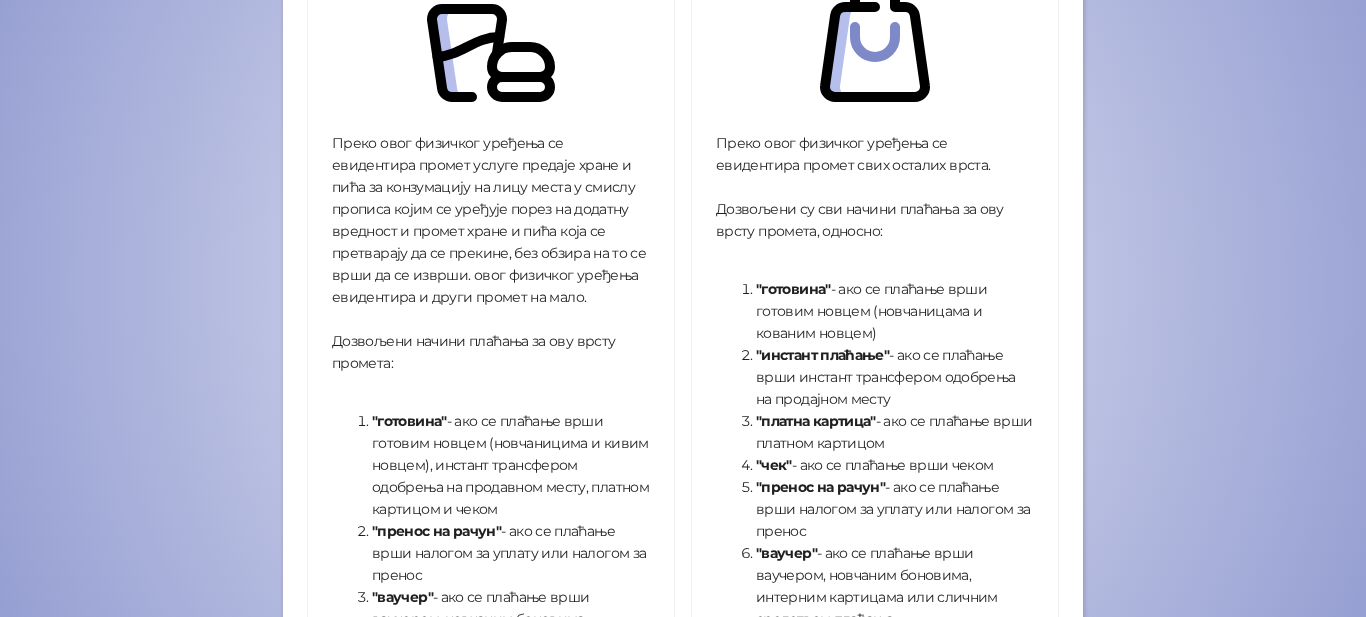 click on "Преко овог физичког уређења се евидентира промет услуге предаје хране и пића за конзумацију на лицу места у смислу прописа којим се уређује порез на додатну вредност и промет хране и пића која се претварају да се прекине, без обзира на то се врши да се изврши. овог физичког уређења евидентира и други промет на мало." at bounding box center (489, 220) 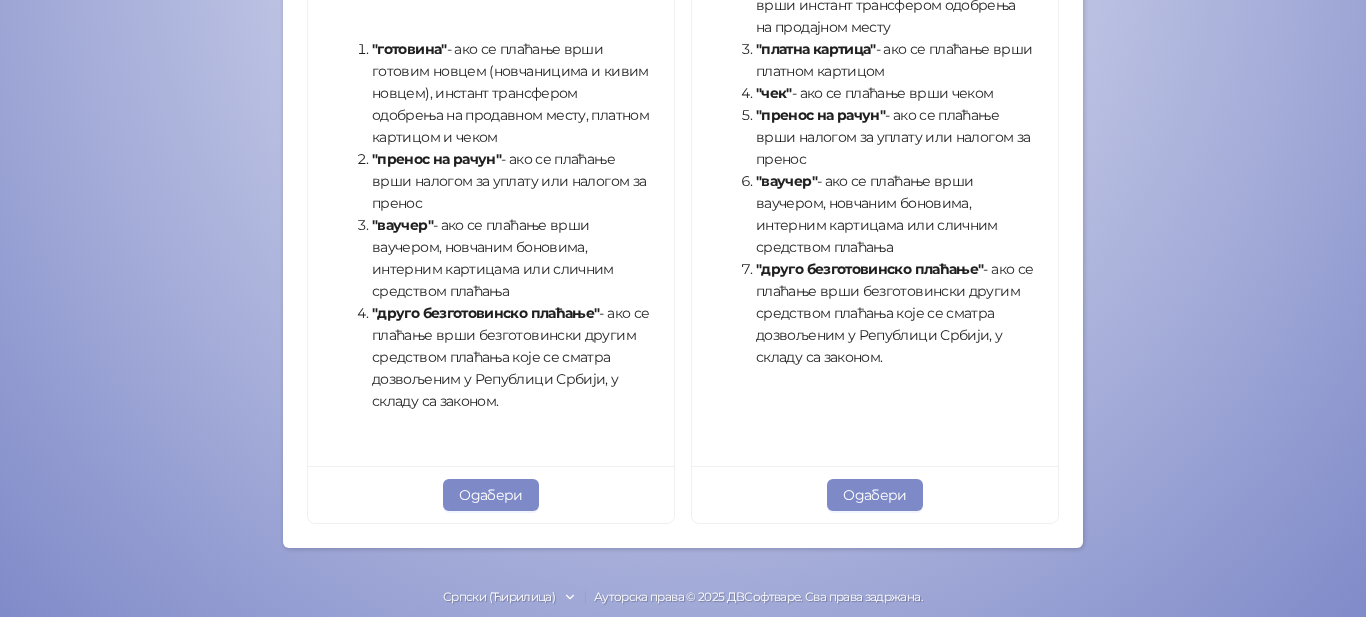scroll, scrollTop: 837, scrollLeft: 0, axis: vertical 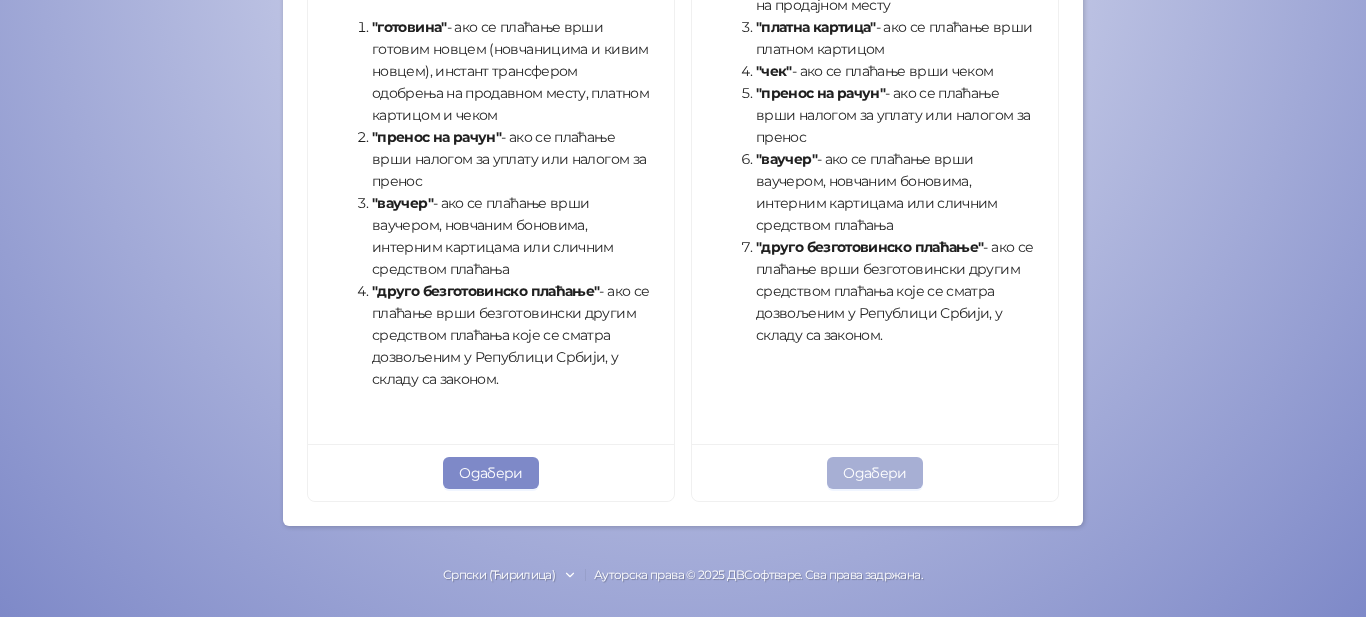 click on "Одабери" at bounding box center [875, 473] 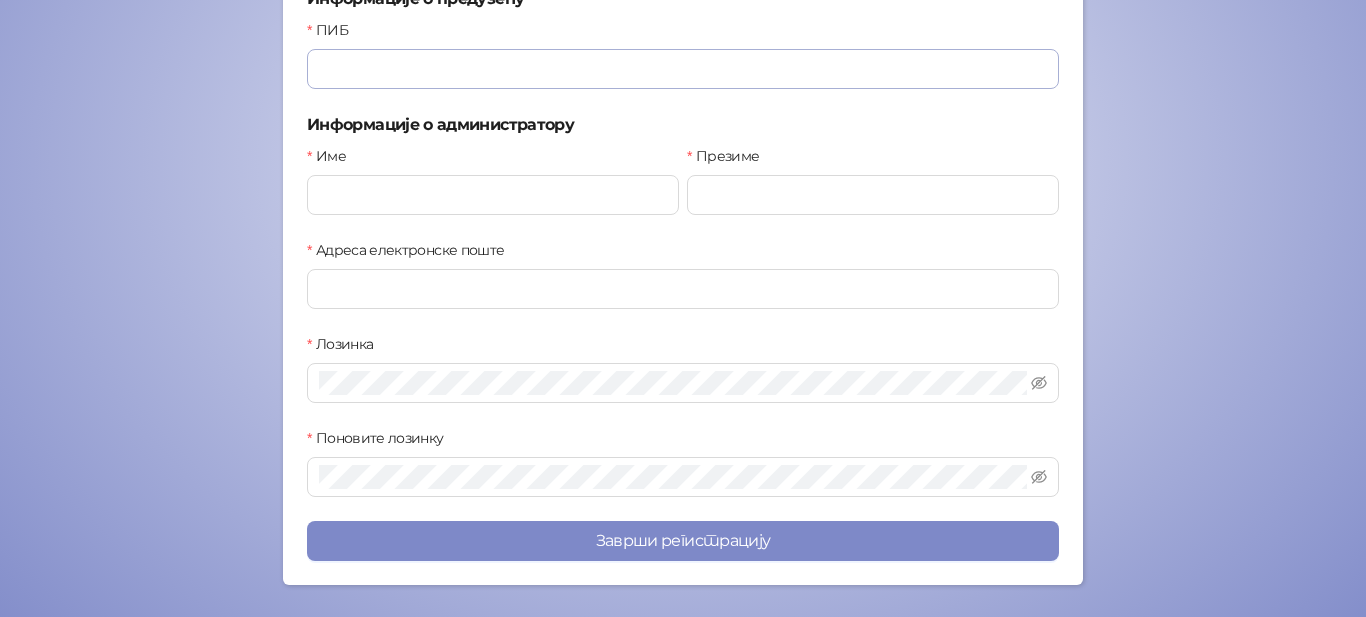 scroll, scrollTop: 307, scrollLeft: 0, axis: vertical 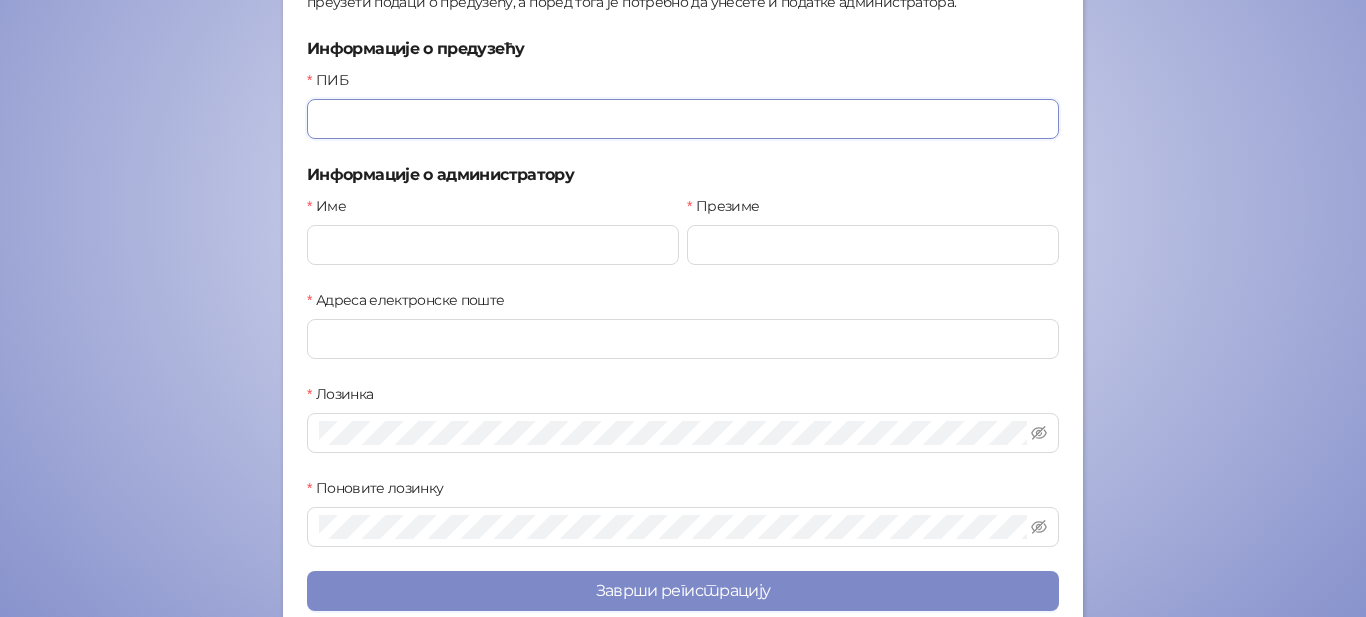 click on "ПИБ" at bounding box center [683, 119] 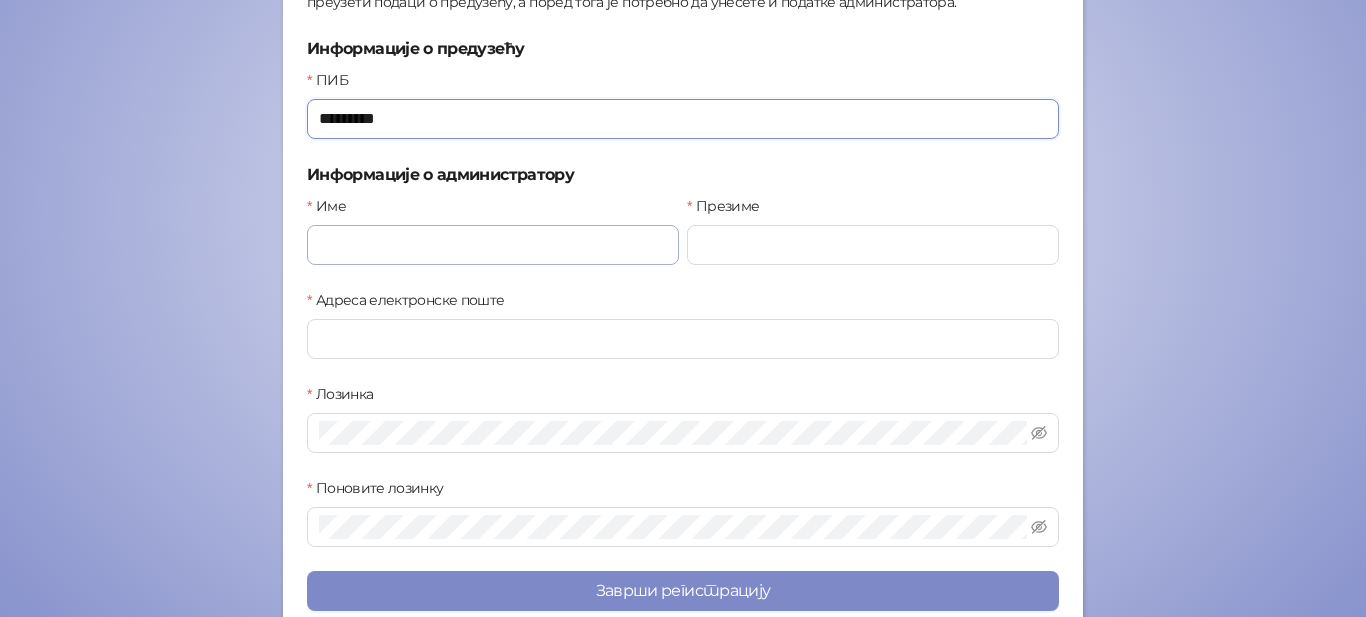 type on "*********" 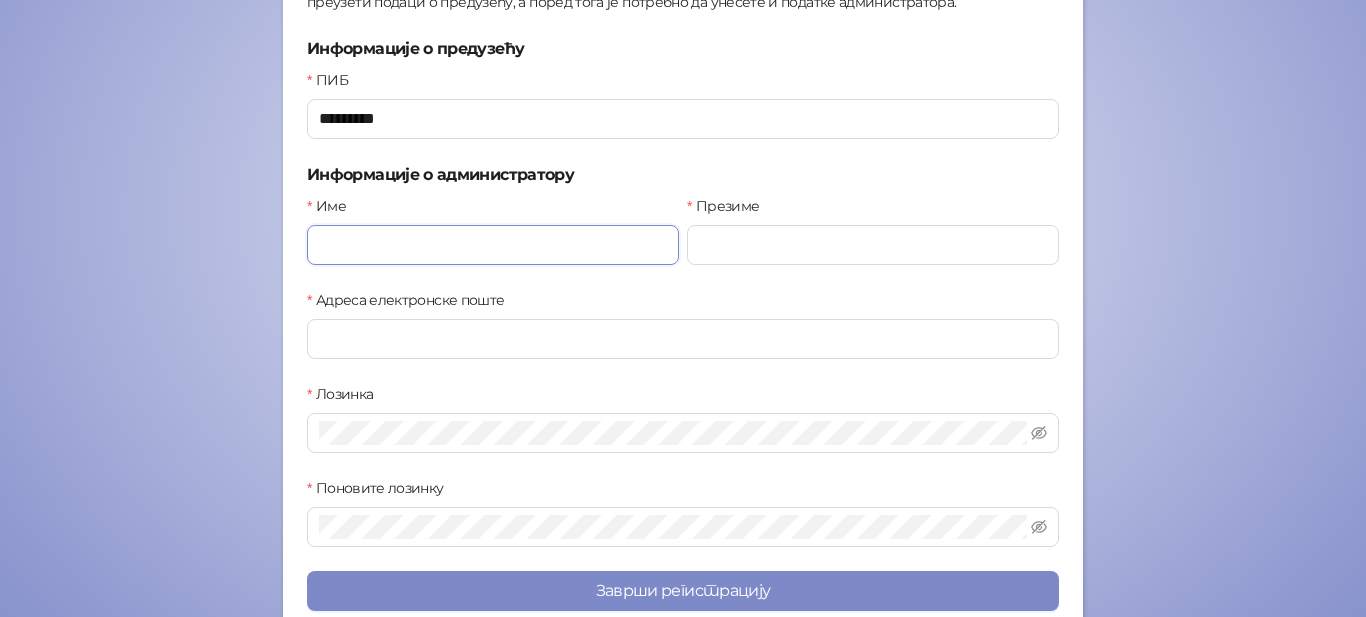 click on "Име" at bounding box center (493, 245) 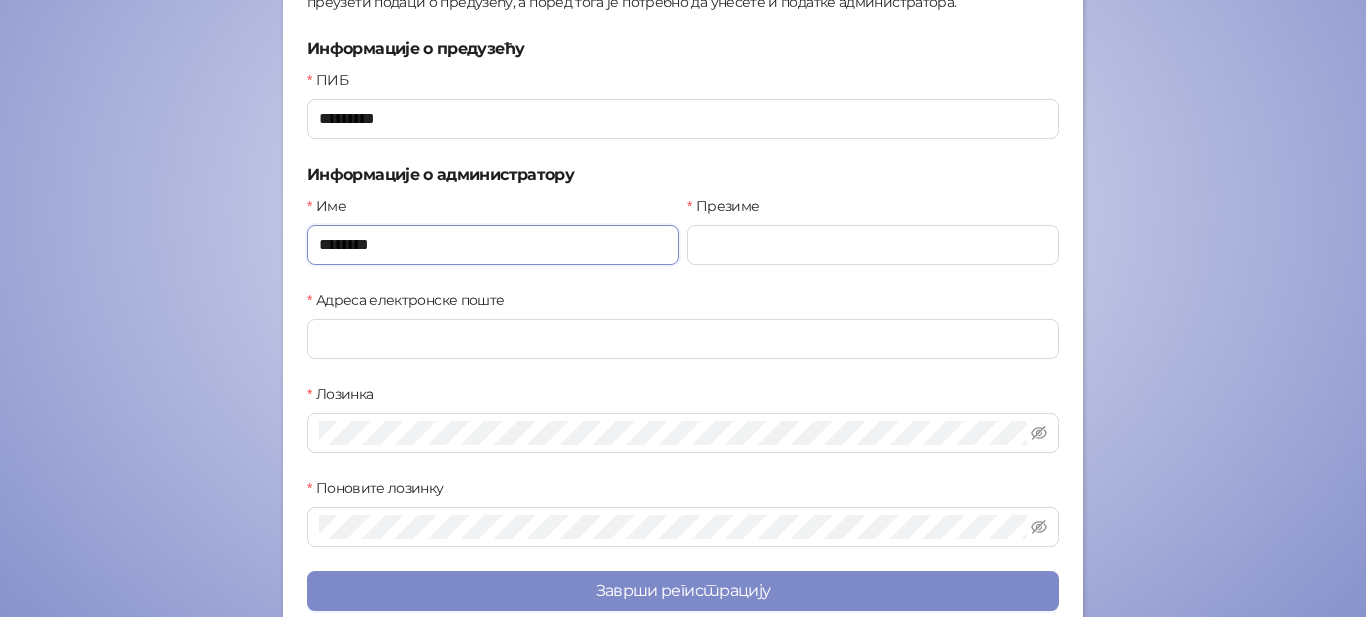type on "********" 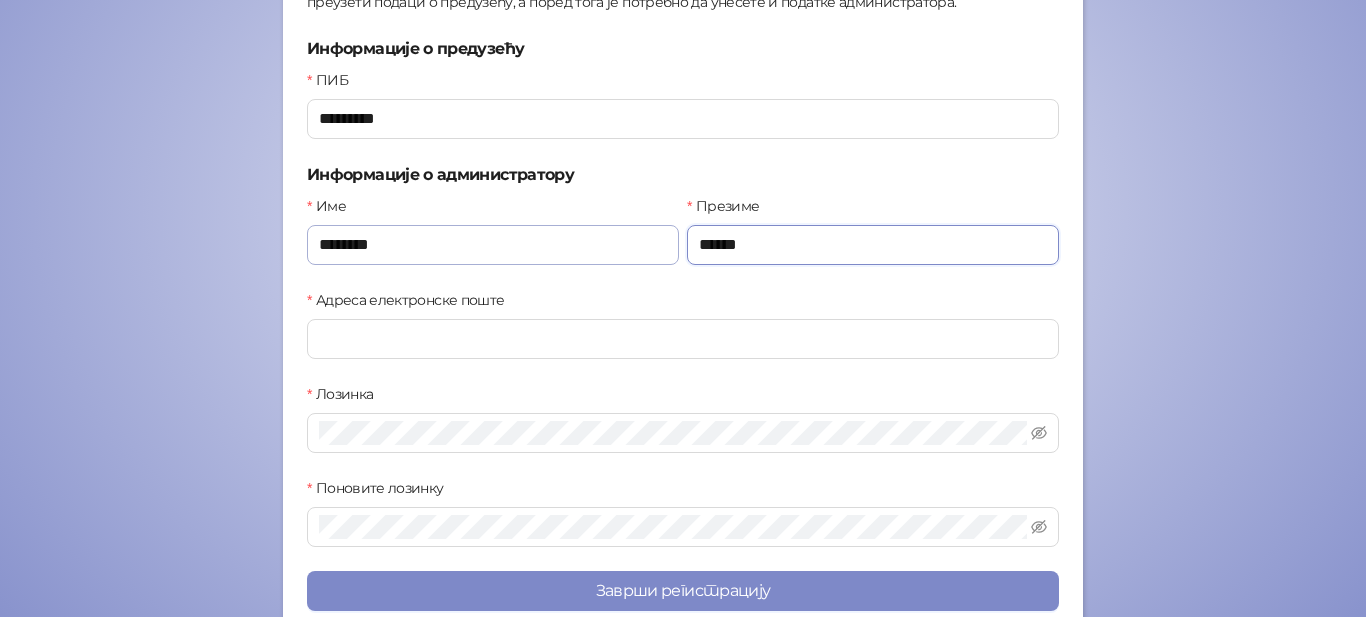 type on "******" 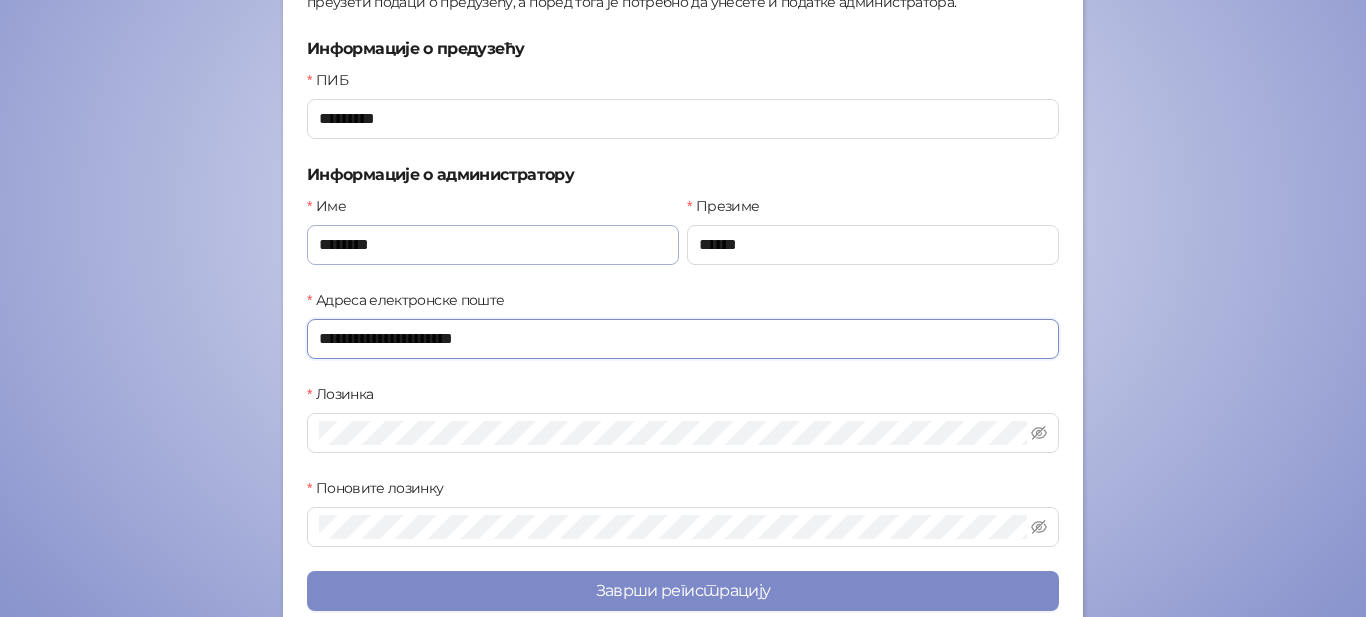 type on "**********" 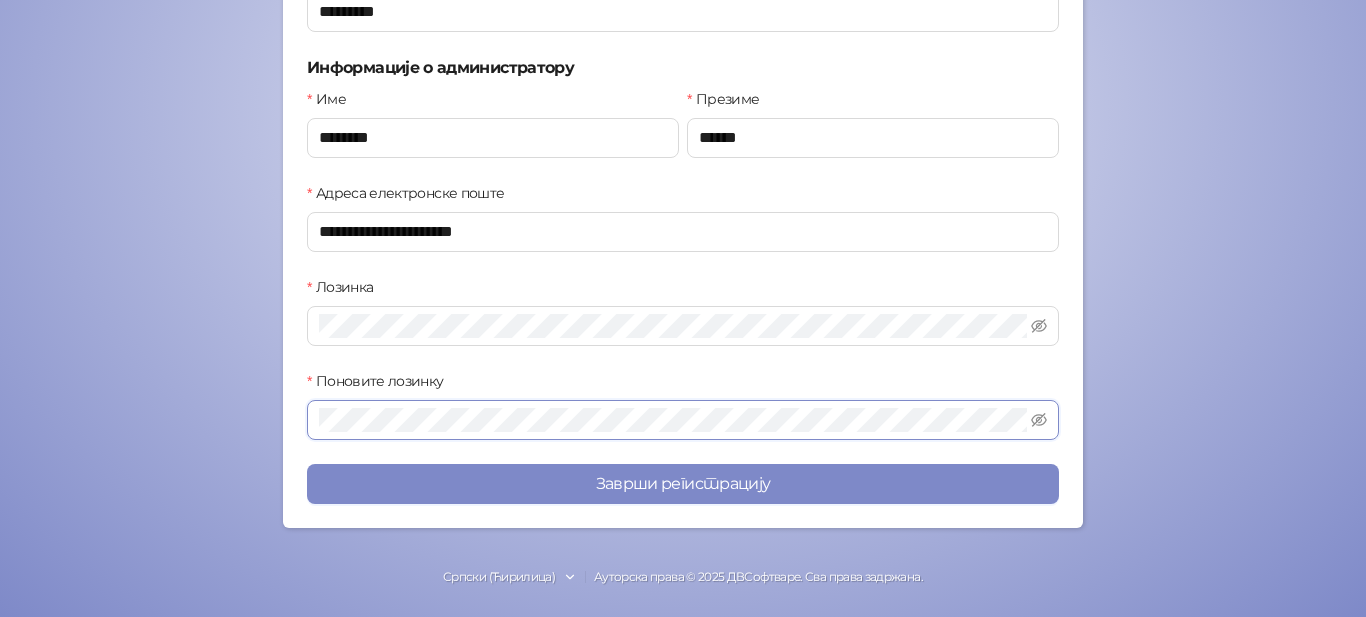 scroll, scrollTop: 416, scrollLeft: 0, axis: vertical 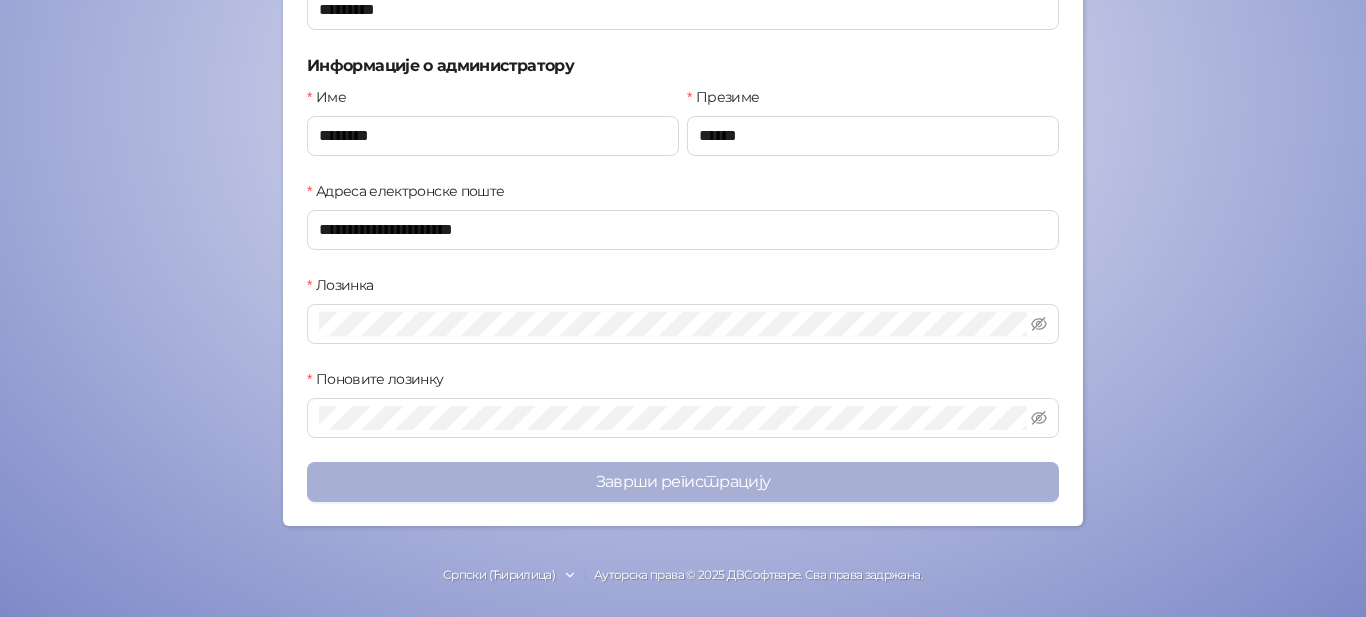 click on "Заврши регистрацију" at bounding box center (683, 482) 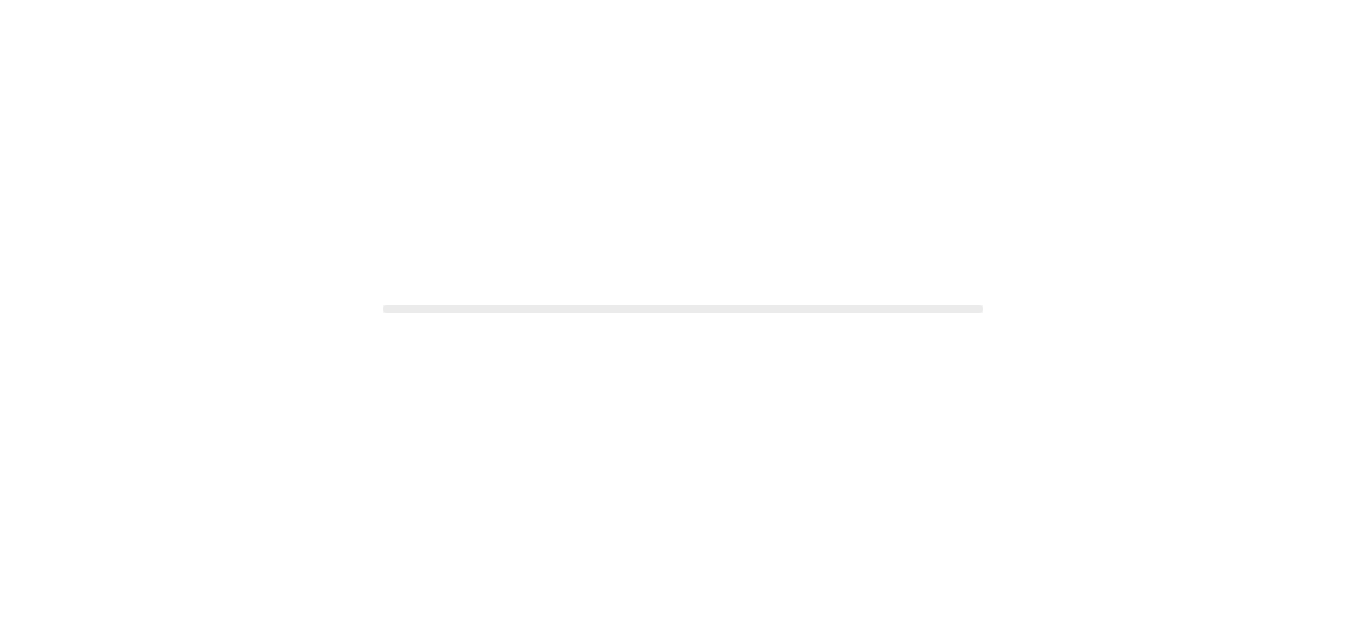 scroll, scrollTop: 0, scrollLeft: 0, axis: both 